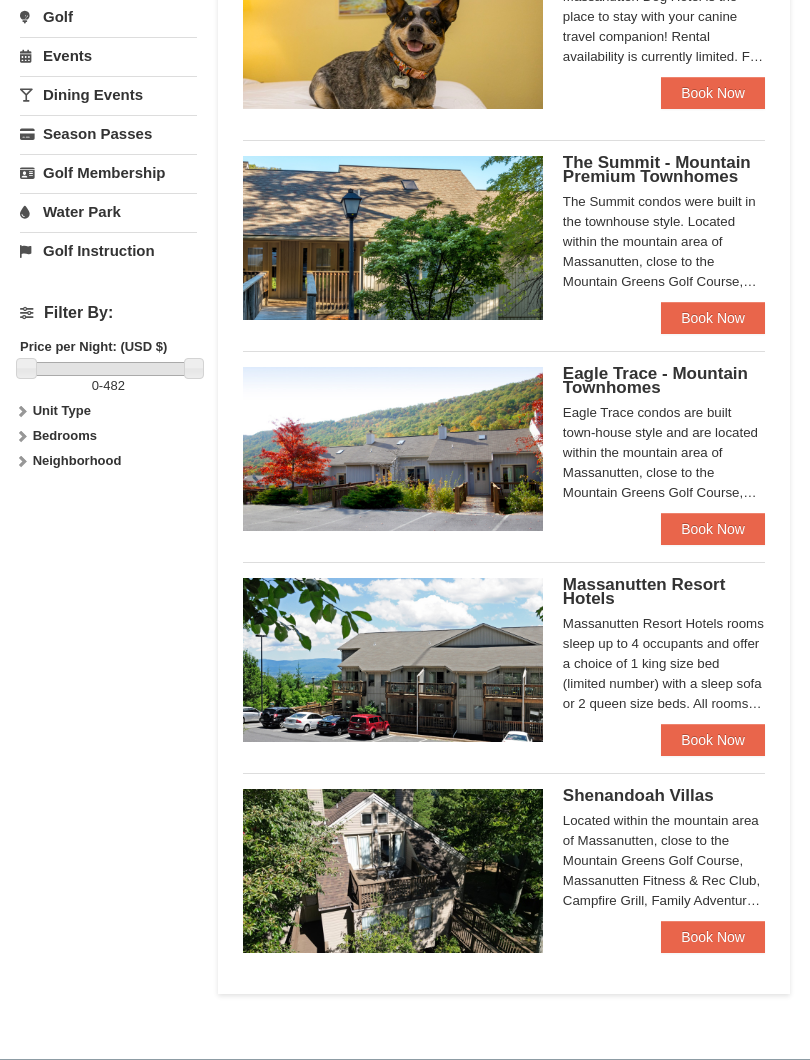 scroll, scrollTop: 709, scrollLeft: 0, axis: vertical 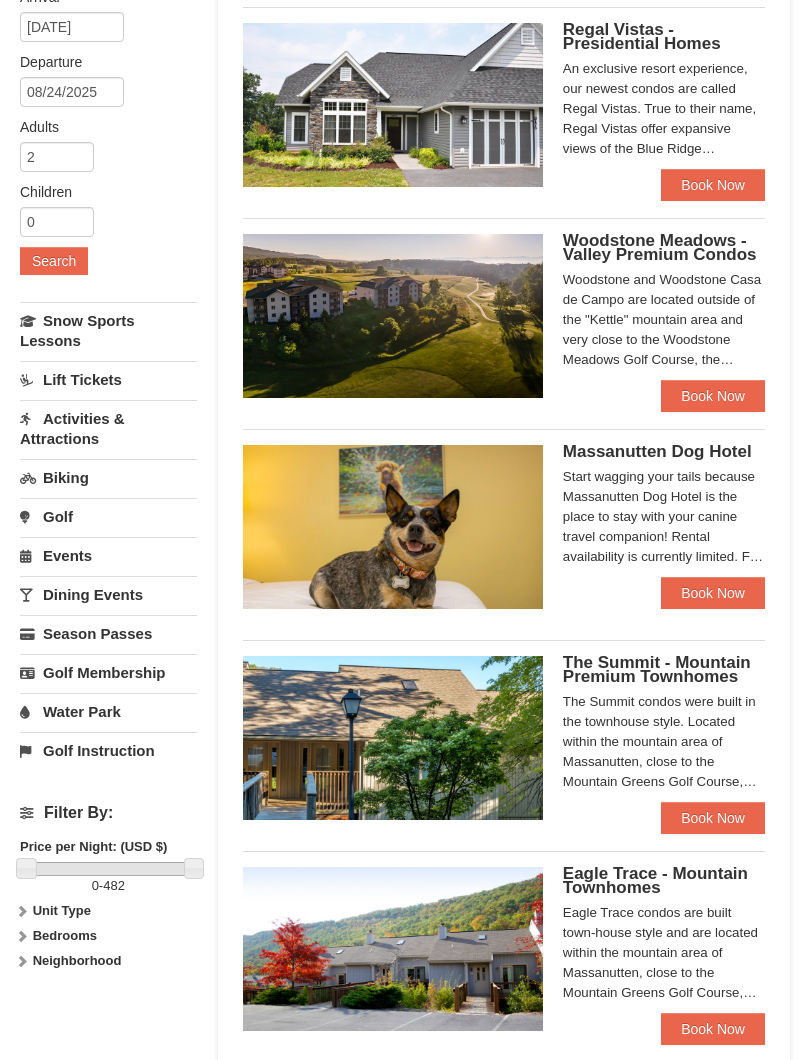 click on "Water Park" at bounding box center (108, 712) 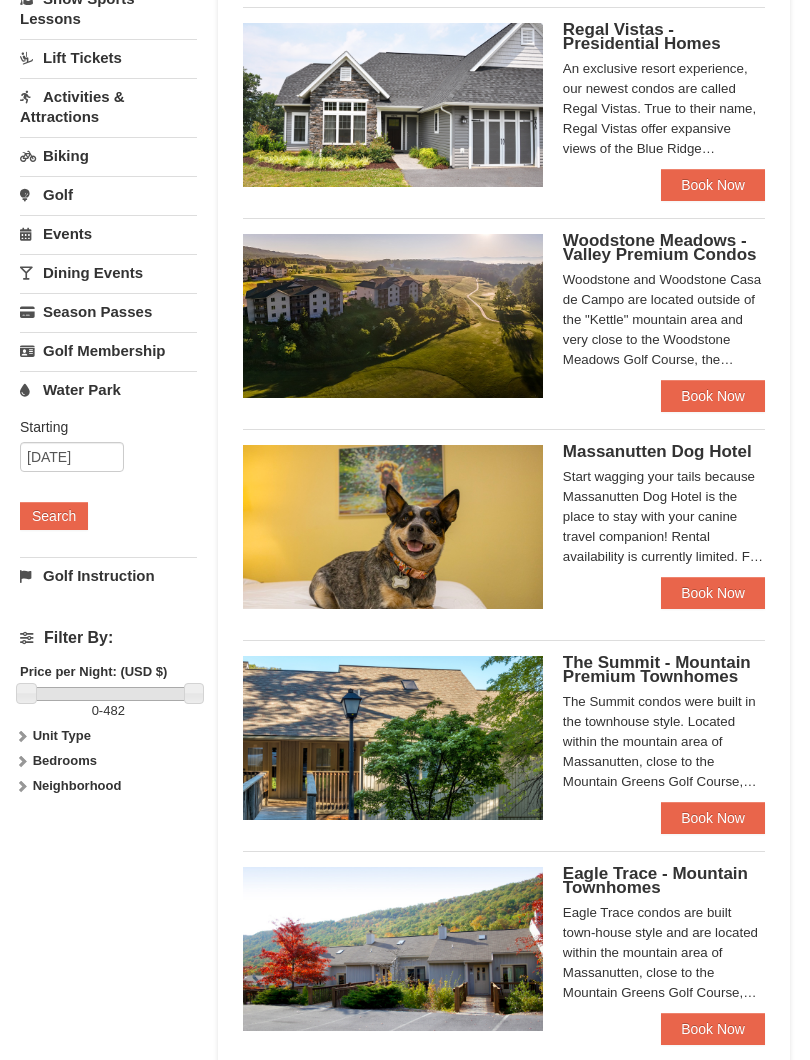 scroll, scrollTop: 209, scrollLeft: 0, axis: vertical 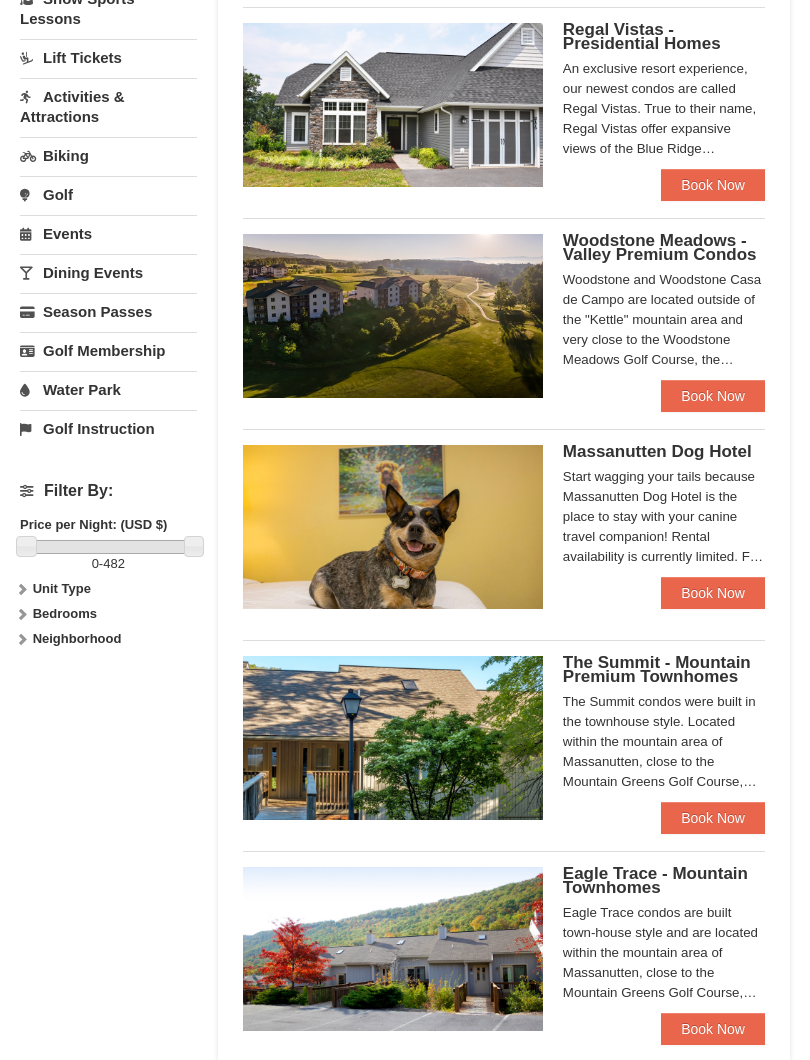 click on "Water Park" at bounding box center [108, 389] 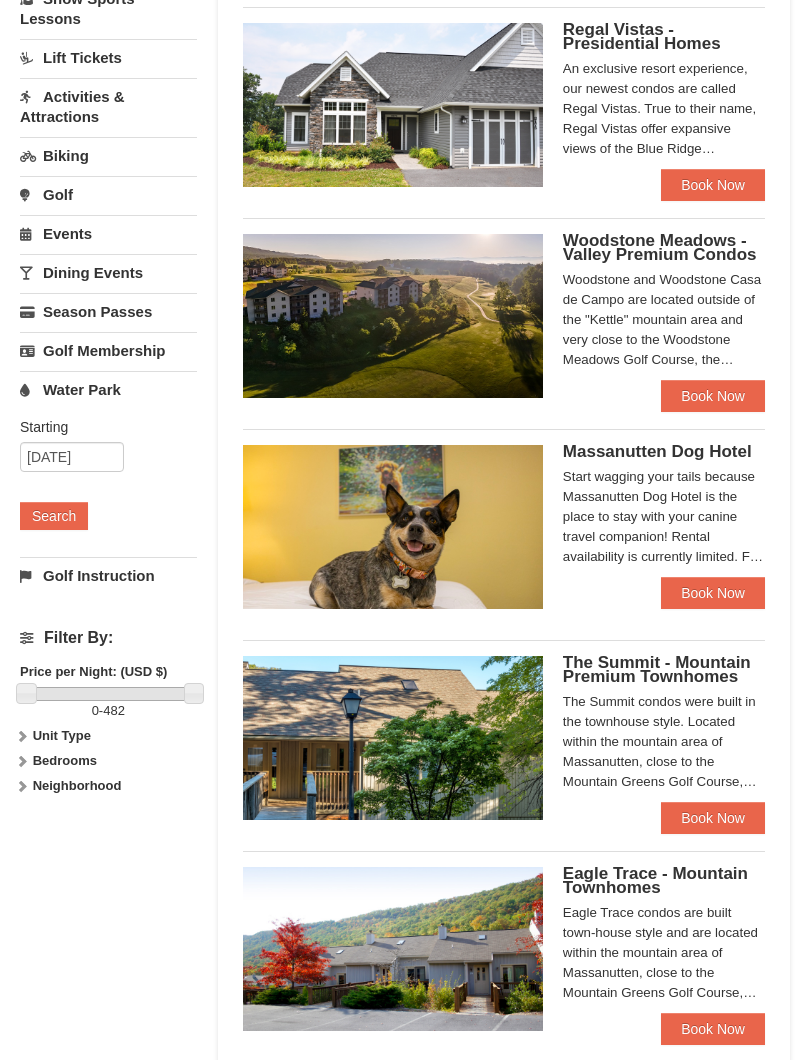 click on "Water Park" at bounding box center (108, 389) 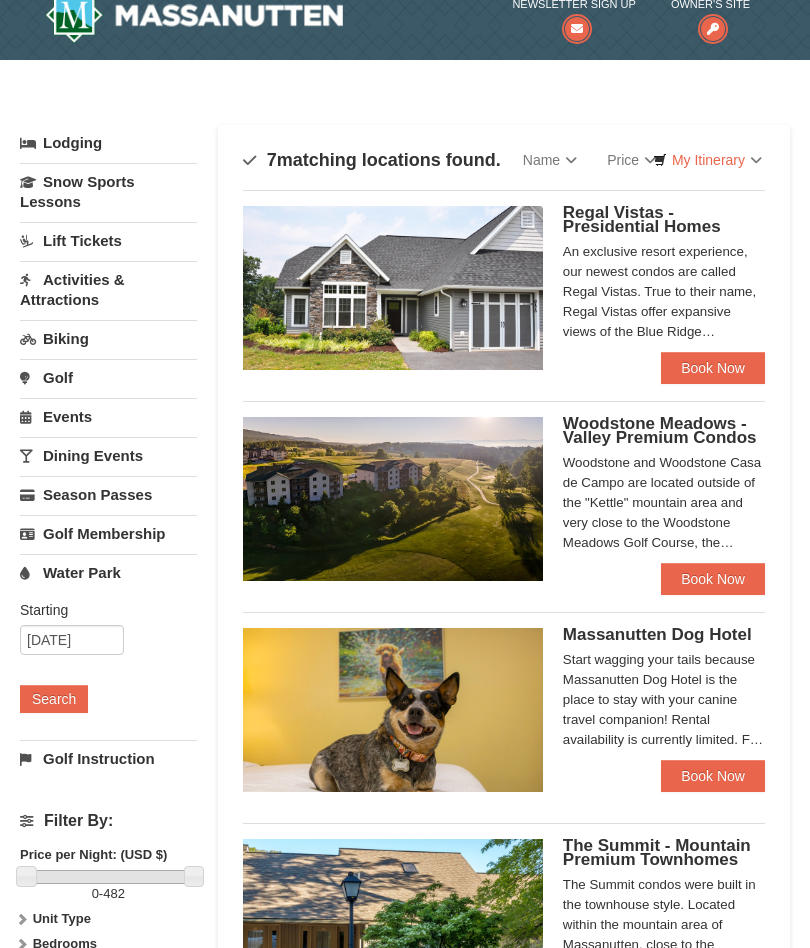 scroll, scrollTop: 0, scrollLeft: 0, axis: both 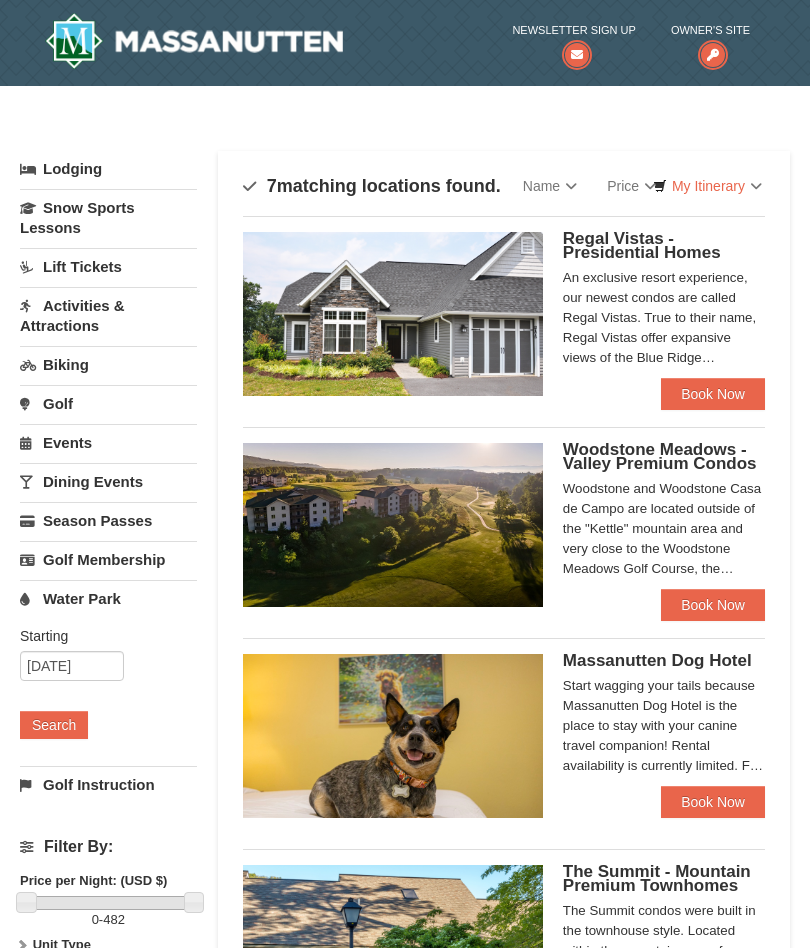 click at bounding box center (194, 41) 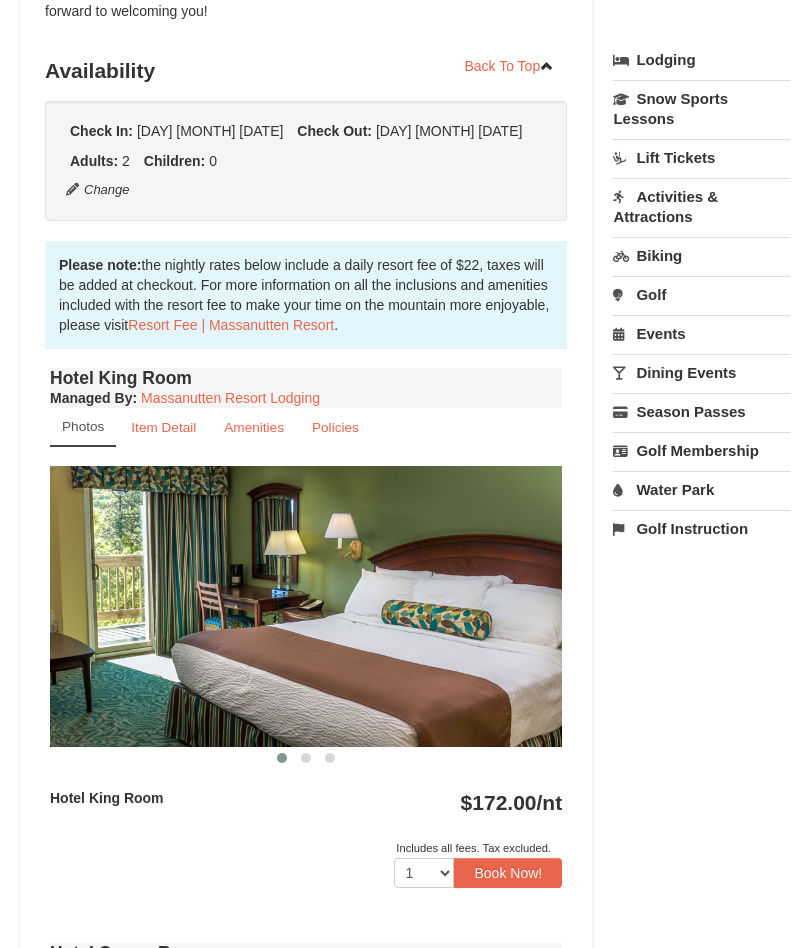 scroll, scrollTop: 235, scrollLeft: 0, axis: vertical 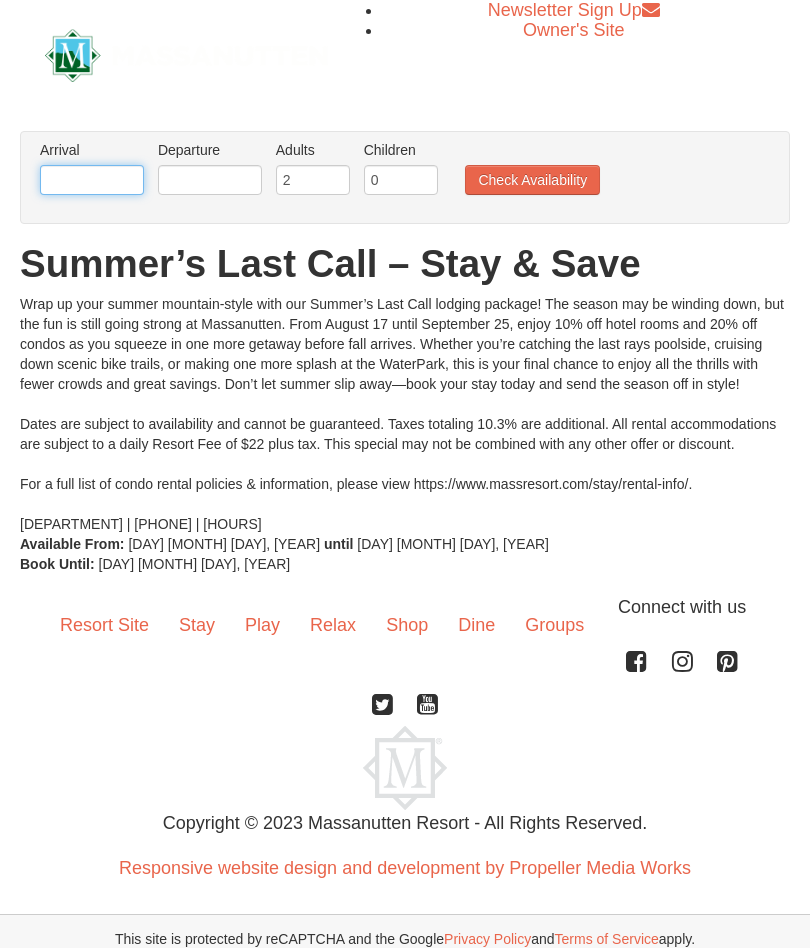 click at bounding box center [92, 180] 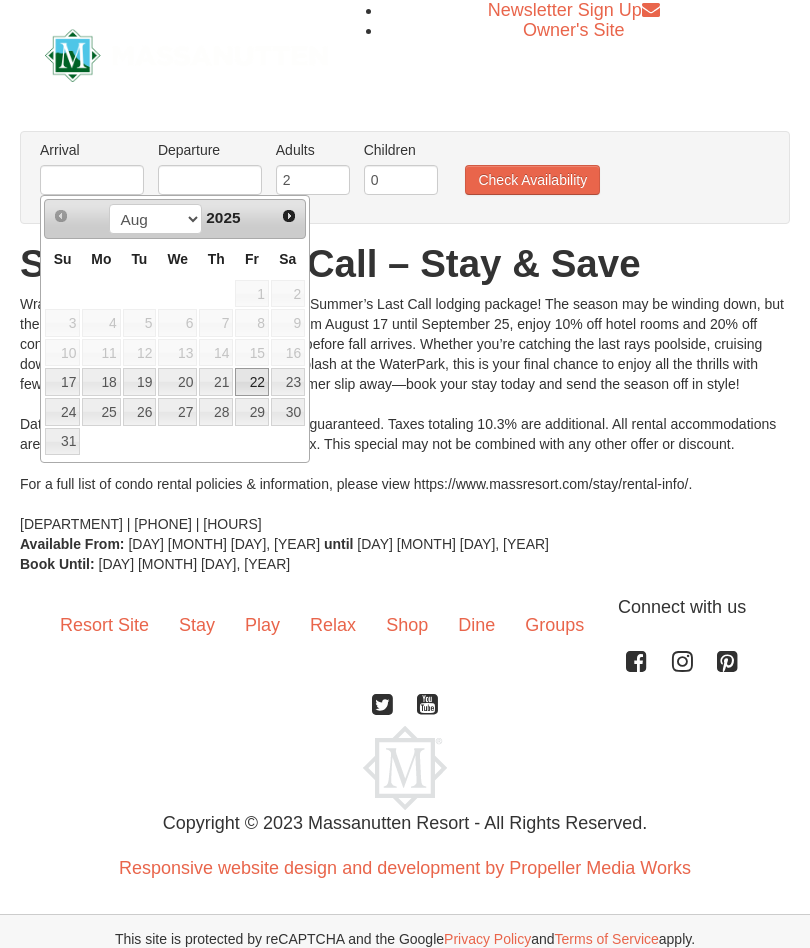click on "22" at bounding box center [252, 382] 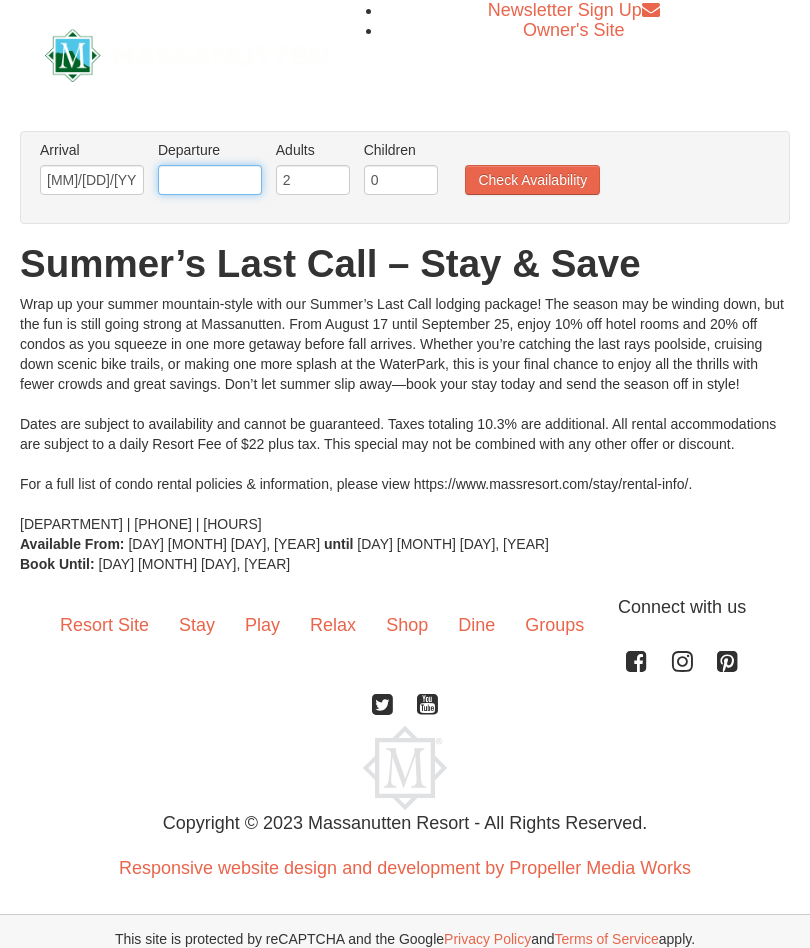 click at bounding box center (210, 180) 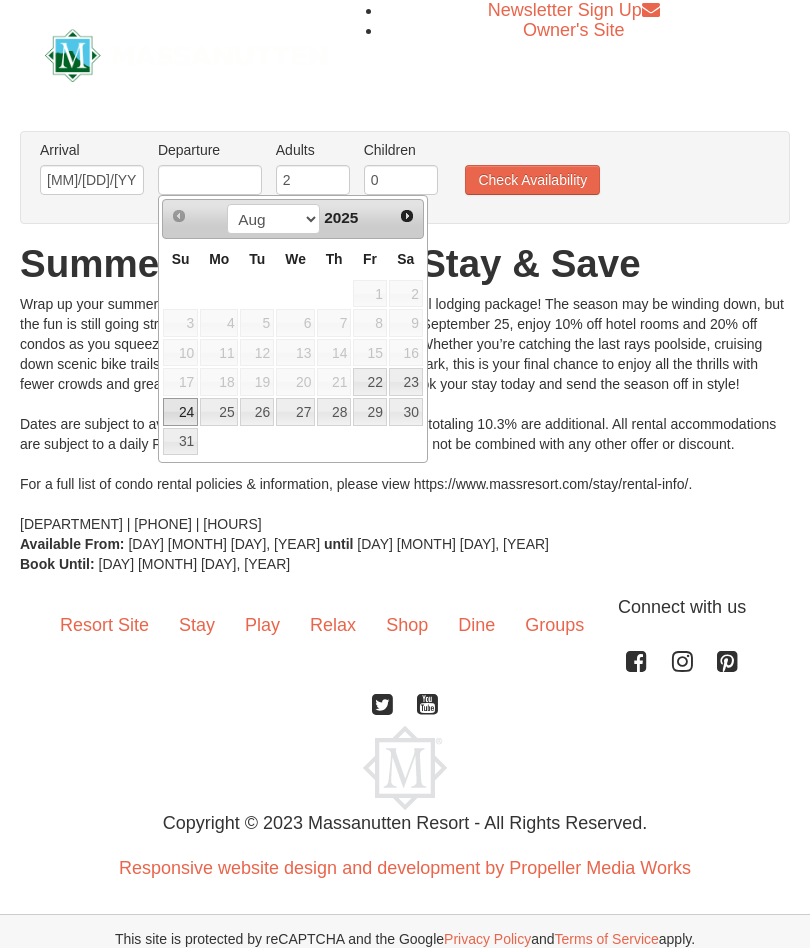 click on "24" at bounding box center [180, 412] 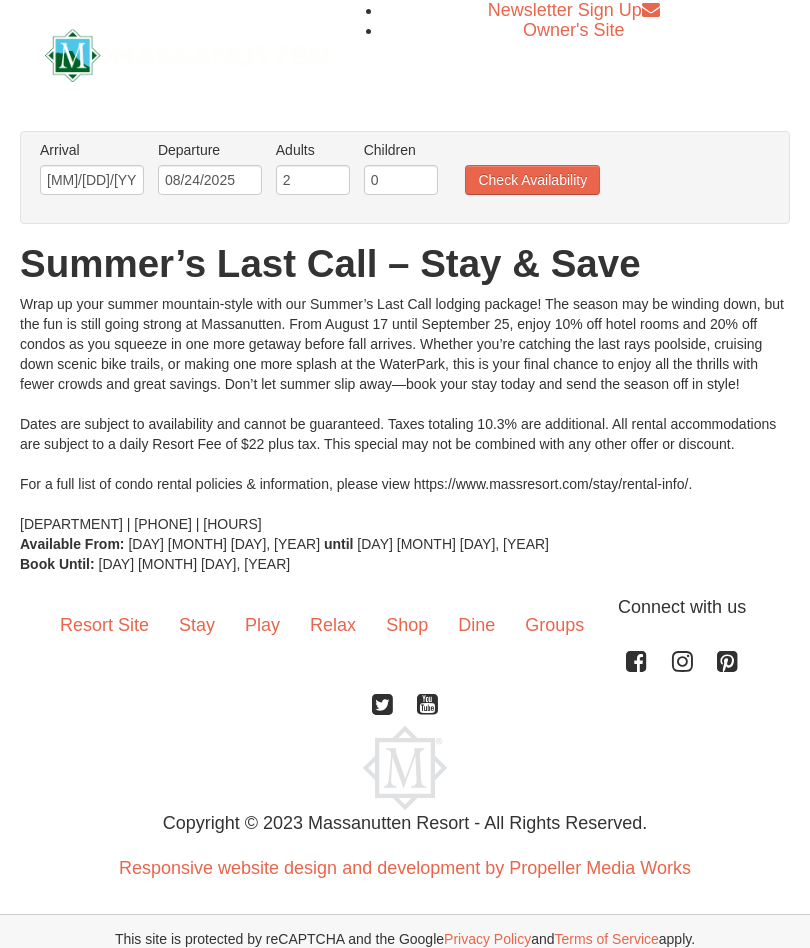 click on "Check Availability" at bounding box center (532, 180) 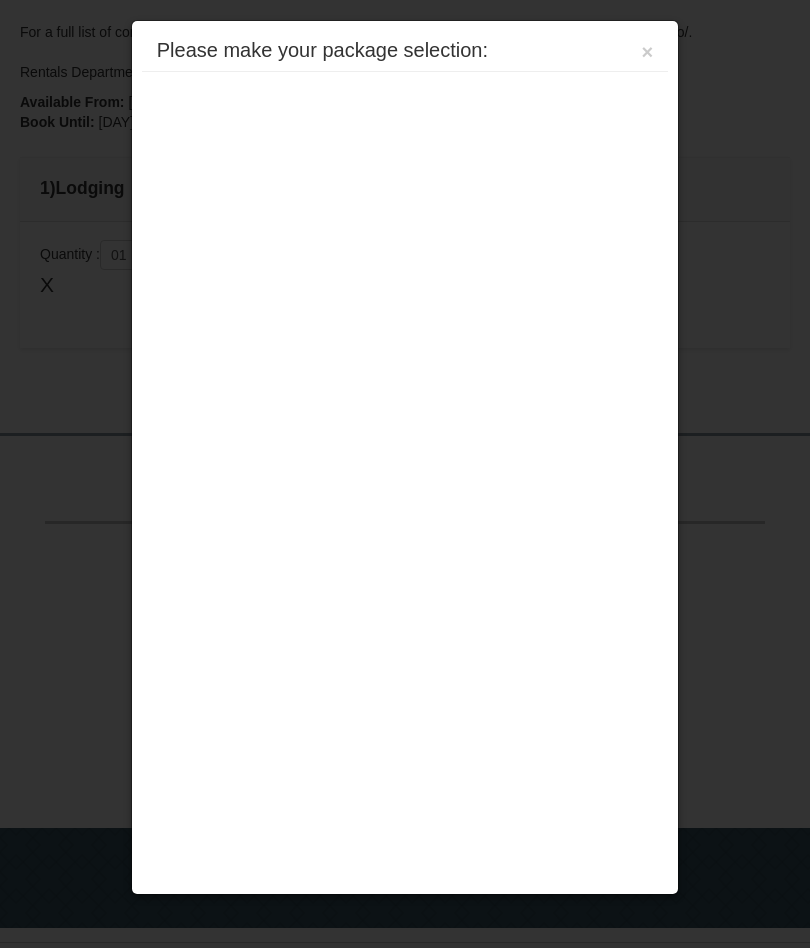 scroll, scrollTop: 494, scrollLeft: 0, axis: vertical 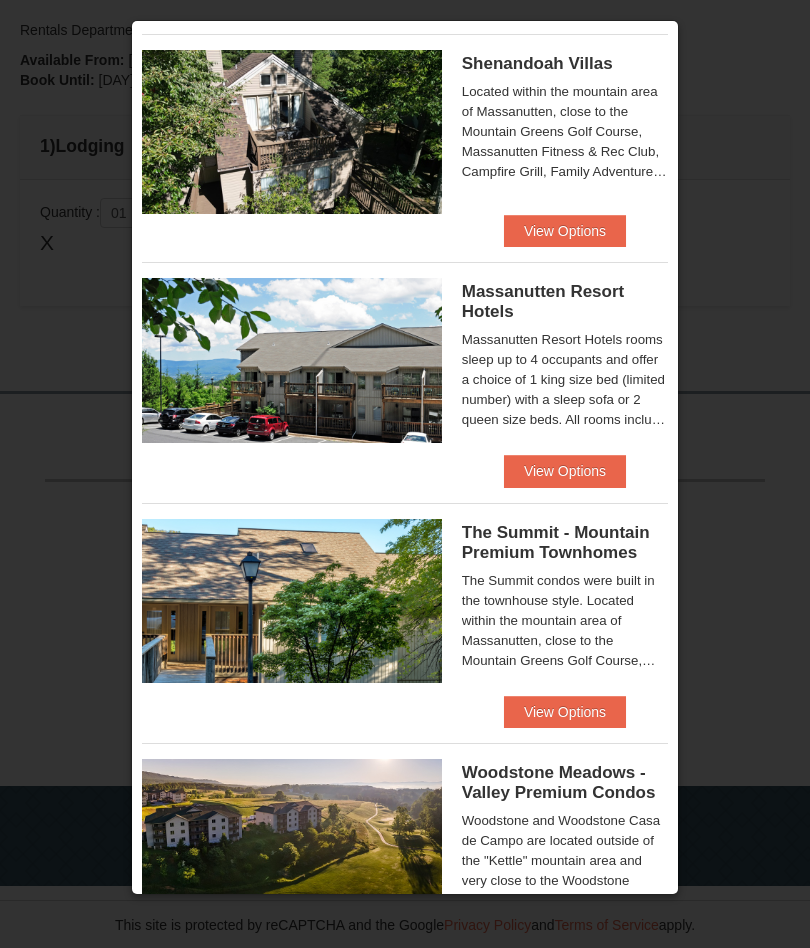 click on "View Options" at bounding box center (565, 471) 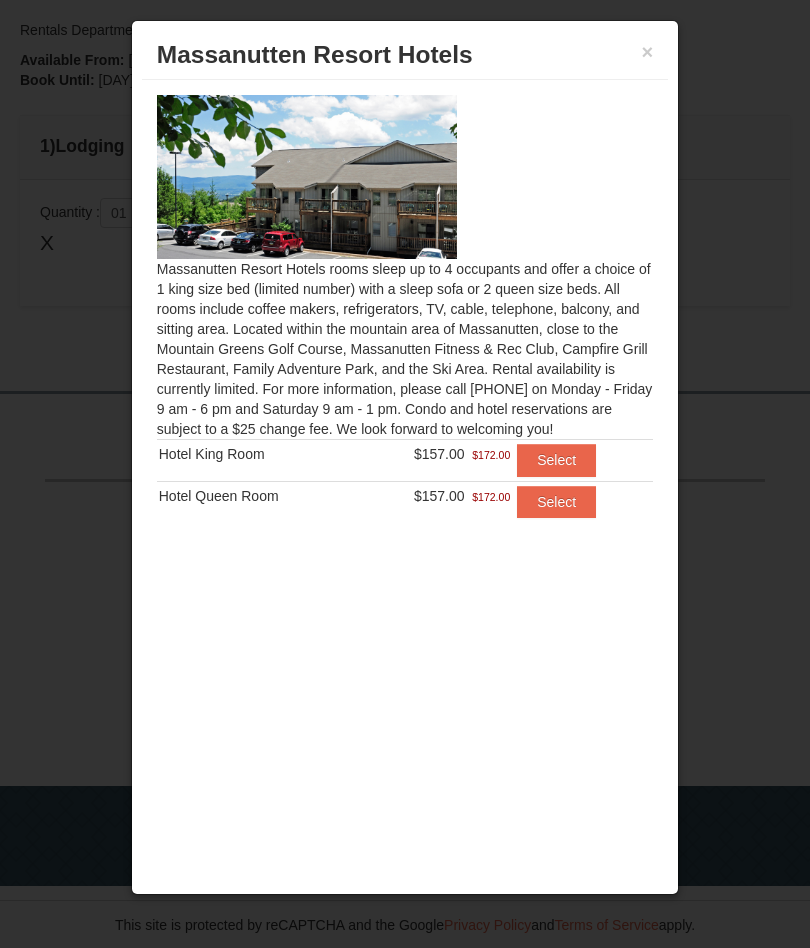 click on "Select" at bounding box center (556, 502) 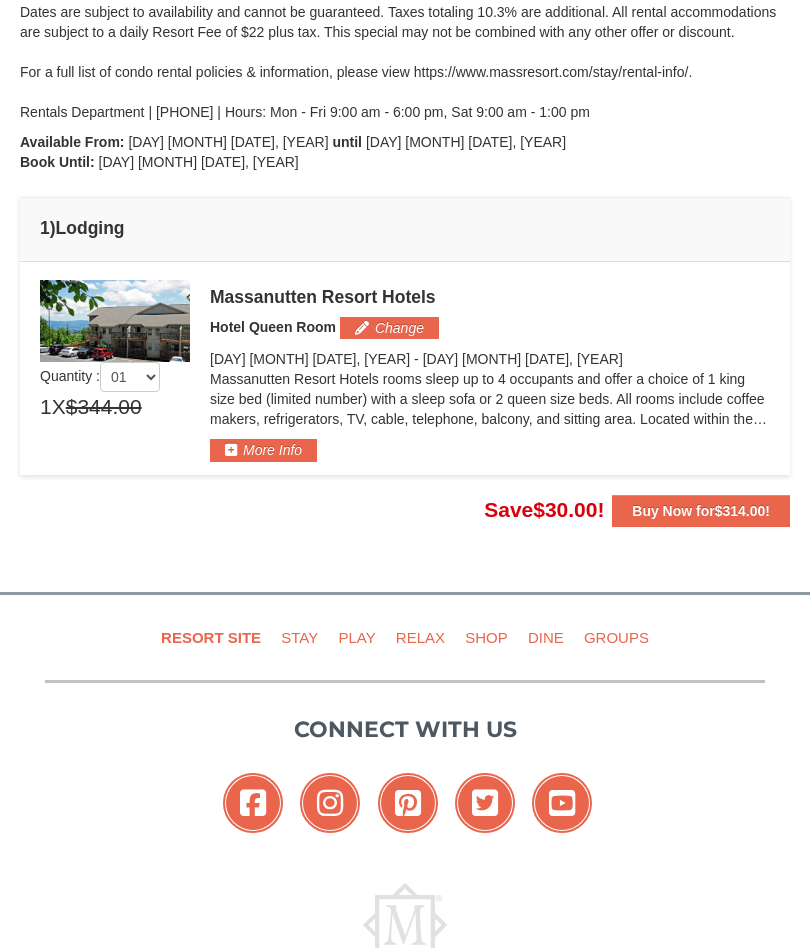 scroll, scrollTop: 411, scrollLeft: 0, axis: vertical 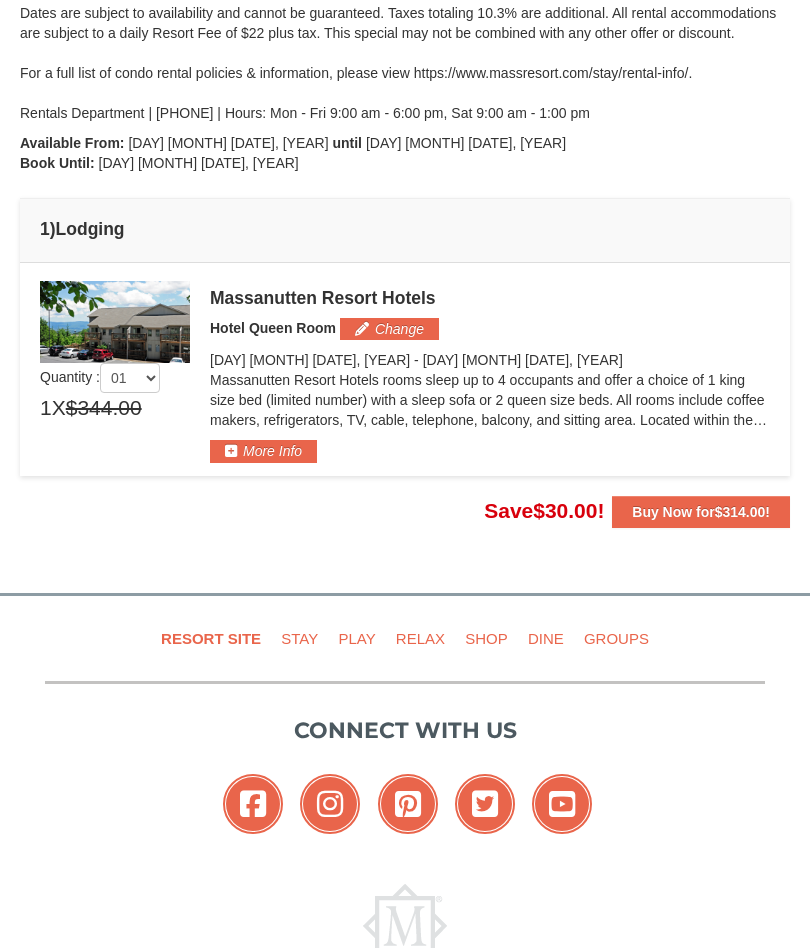 click on "More Info" at bounding box center (263, 451) 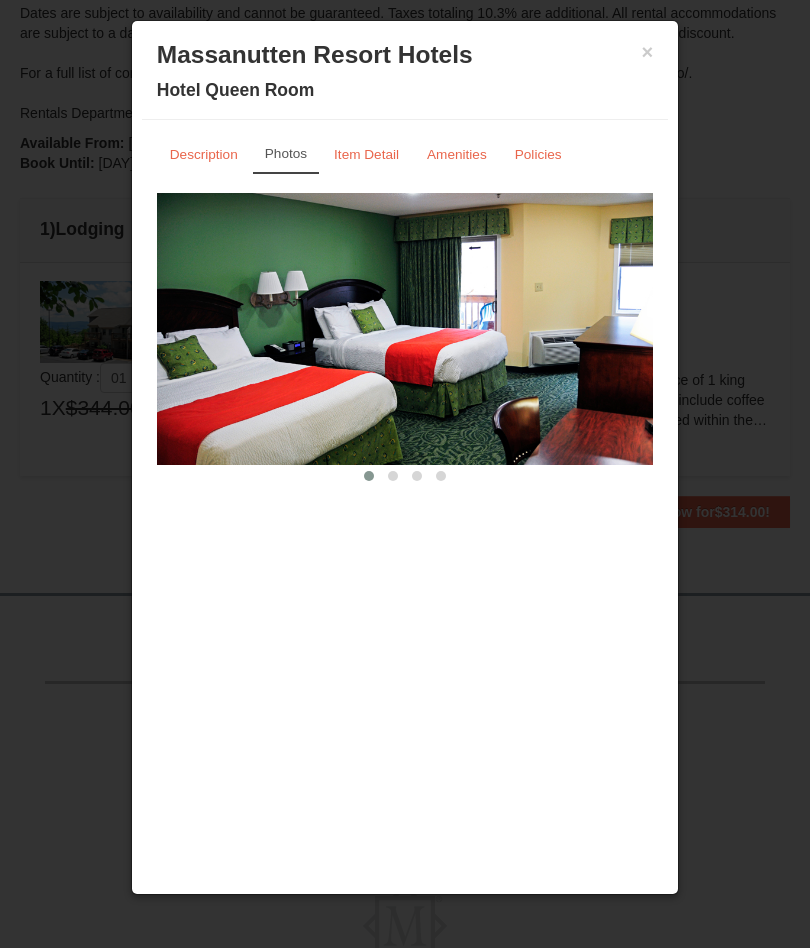 click on "Item Detail" at bounding box center [366, 154] 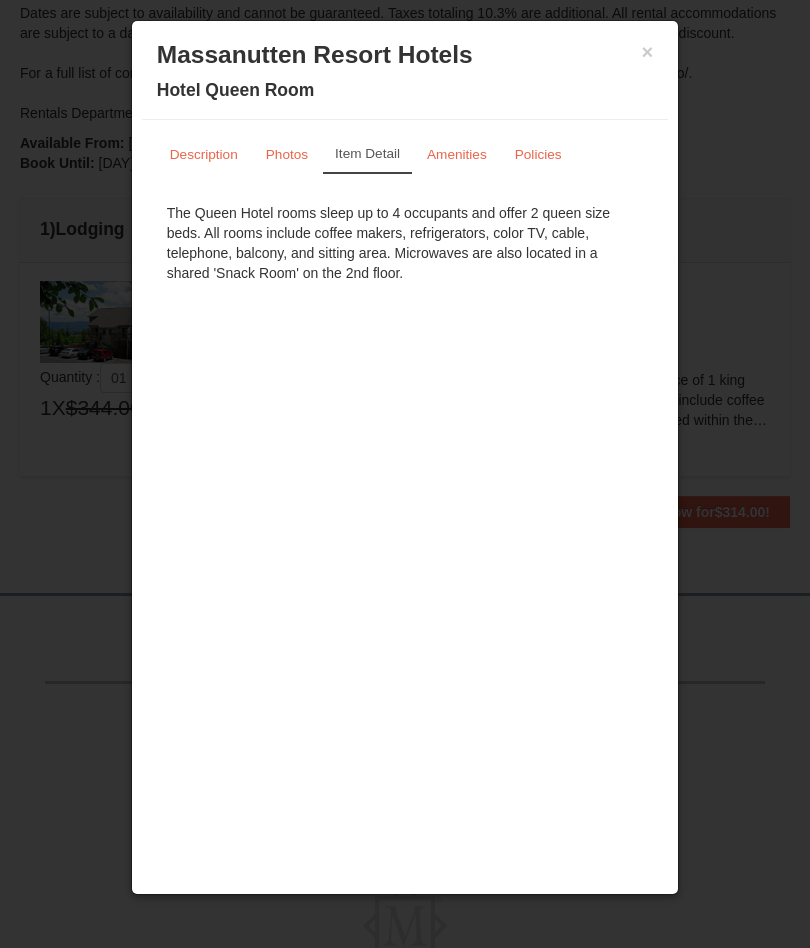 click on "Amenities" at bounding box center (457, 154) 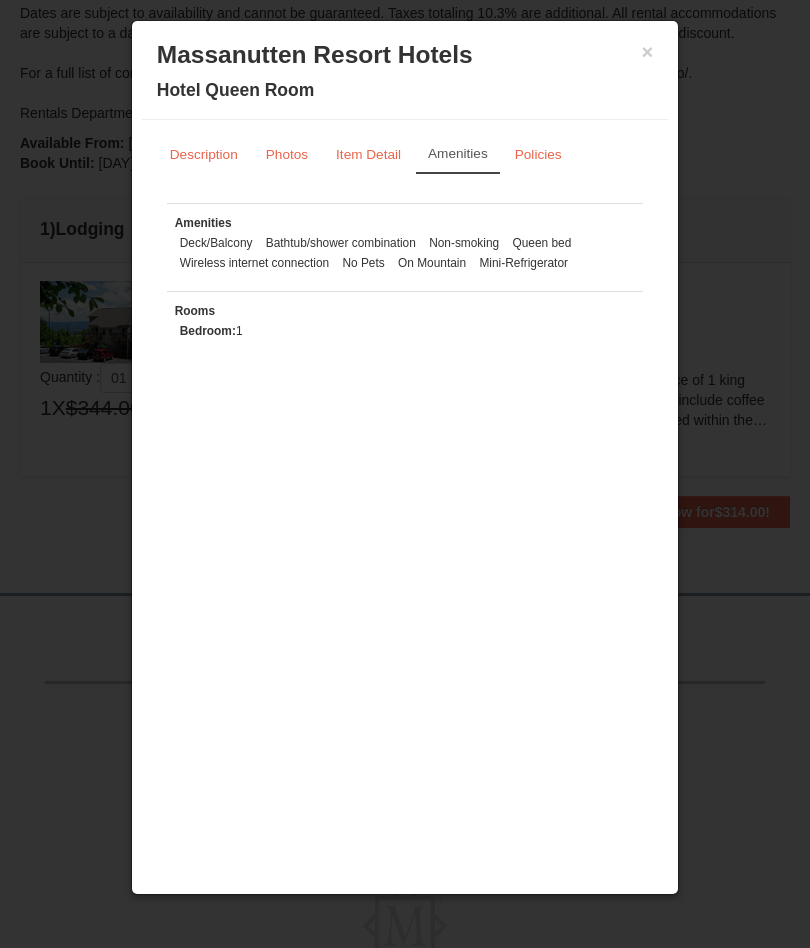 click on "Policies" at bounding box center [538, 154] 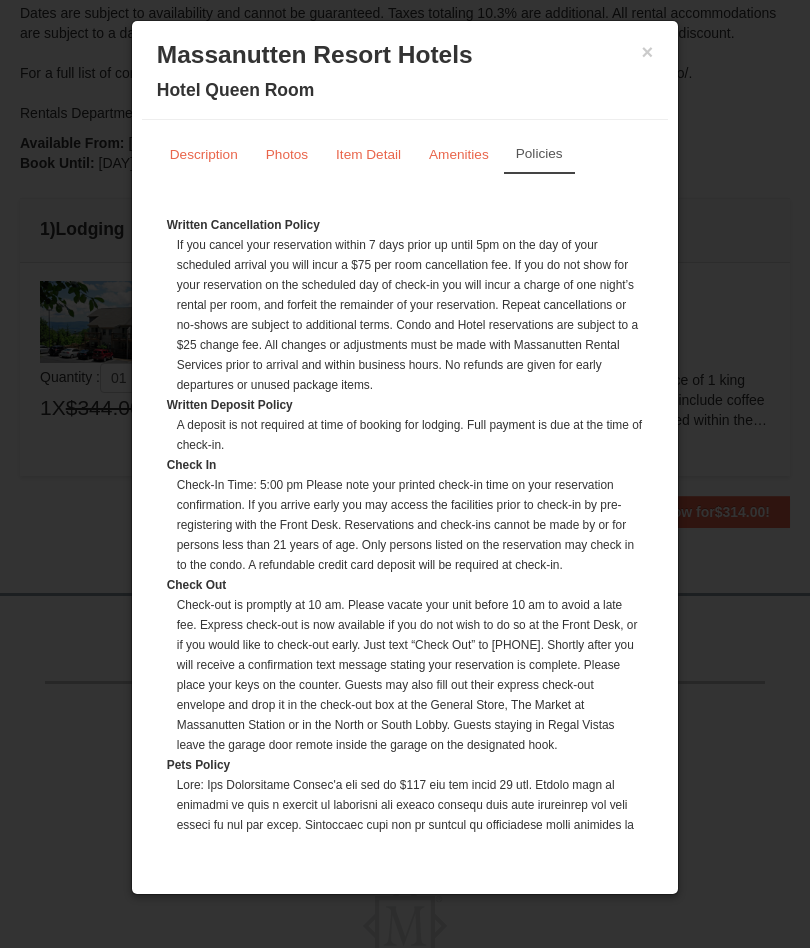 click on "Written Cancellation Policy
If you cancel your reservation within 7 days prior up until 5pm on the day of your scheduled arrival you will incur a $75 per room cancellation fee.
If you do not show for your reservation on the scheduled day of check-in you will incur a charge of one night’s rental per room, and forfeit the remainder of your reservation. Repeat cancellations or no-shows are subject to additional terms.
Condo and Hotel reservations are subject to a $25 change fee. All changes or adjustments must be made with Massanutten Rental Services prior to arrival and within business hours. No refunds are given for early departures or unused package items.
Written Deposit Policy
A deposit is not required at time of booking for lodging. Full payment is due at the time of check-in.
Check In Check Out Pets Policy" at bounding box center [405, 819] 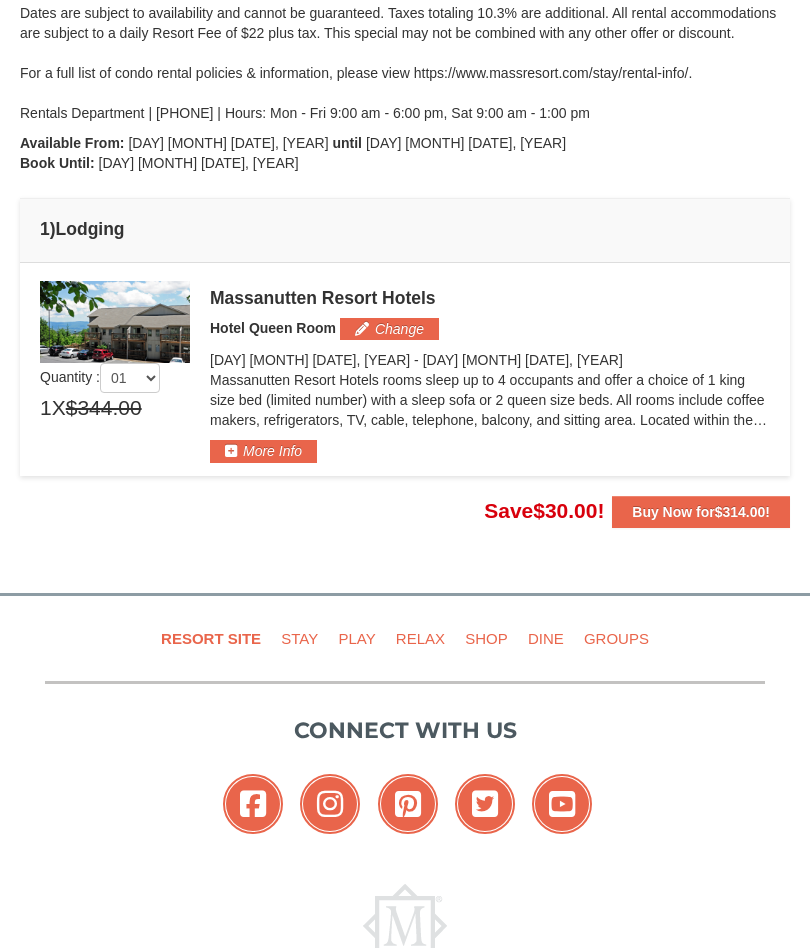 click on "Buy Now for
$314.00 !" at bounding box center (701, 512) 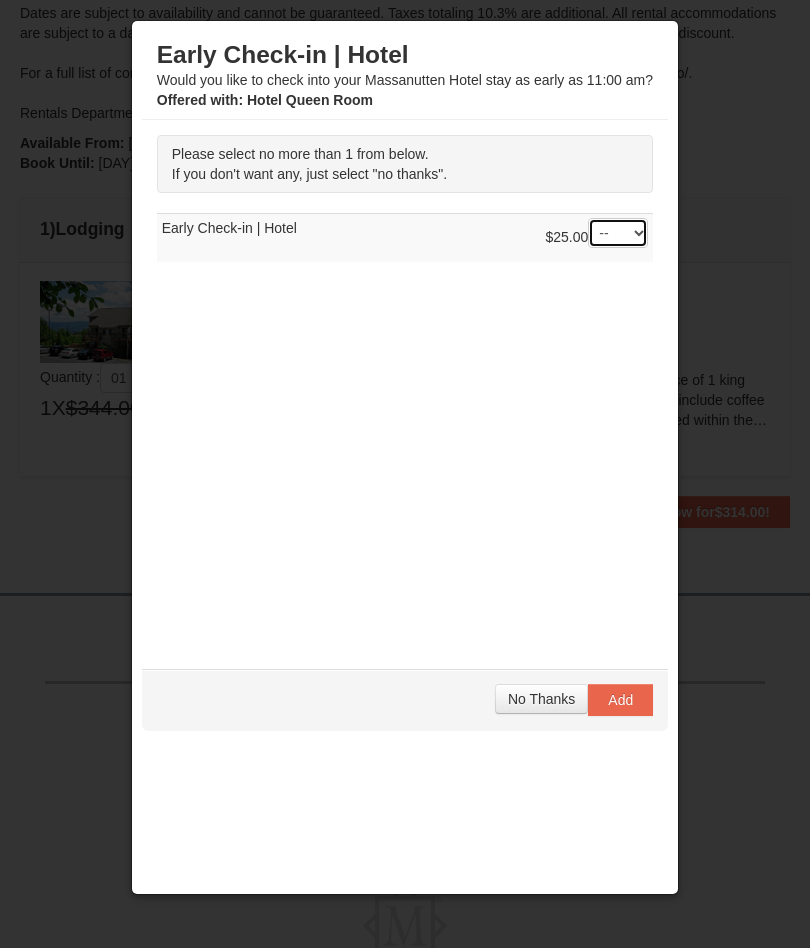 click on "--
01" at bounding box center [618, 233] 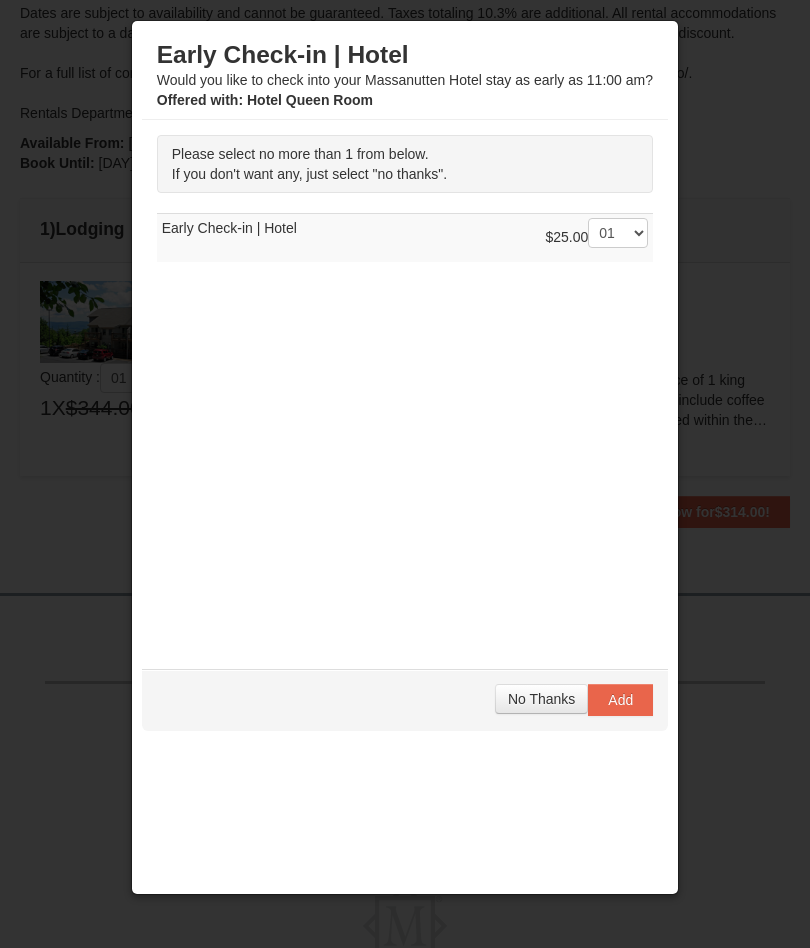 click on "Add" at bounding box center (620, 700) 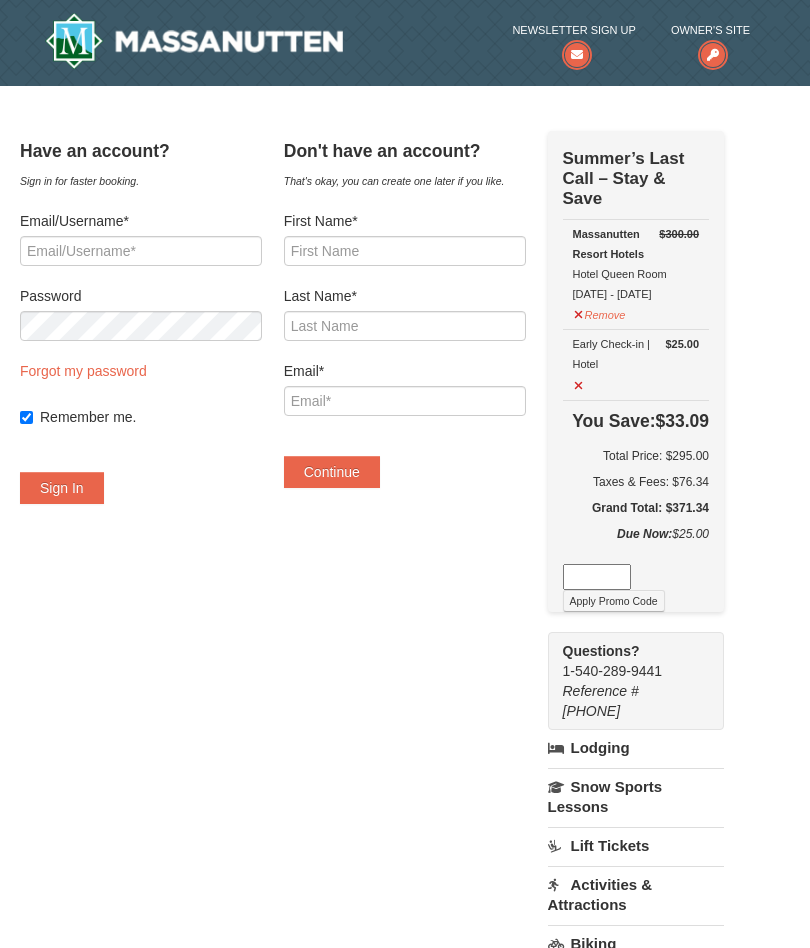 scroll, scrollTop: 0, scrollLeft: 0, axis: both 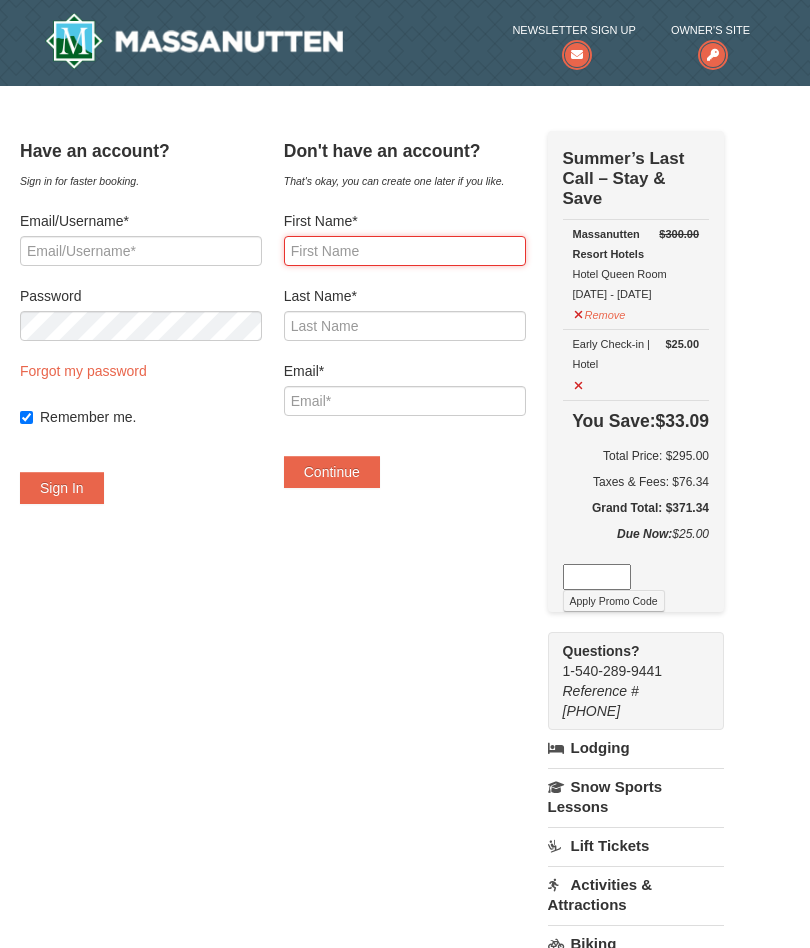 click on "First Name*" at bounding box center (405, 251) 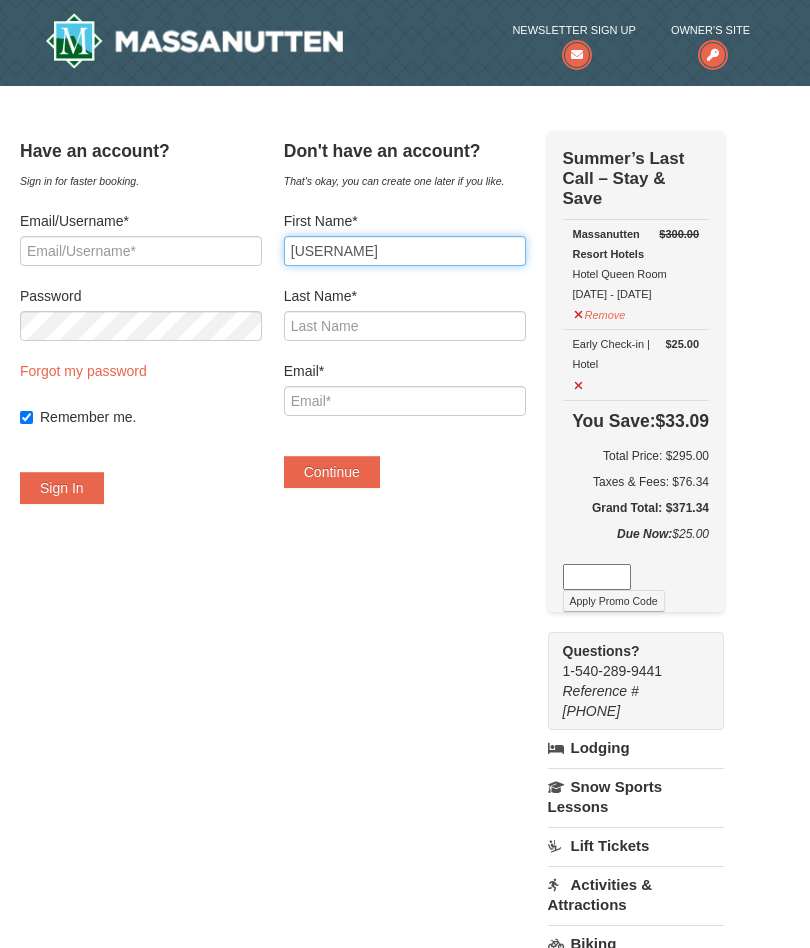 type on "[USERNAME]" 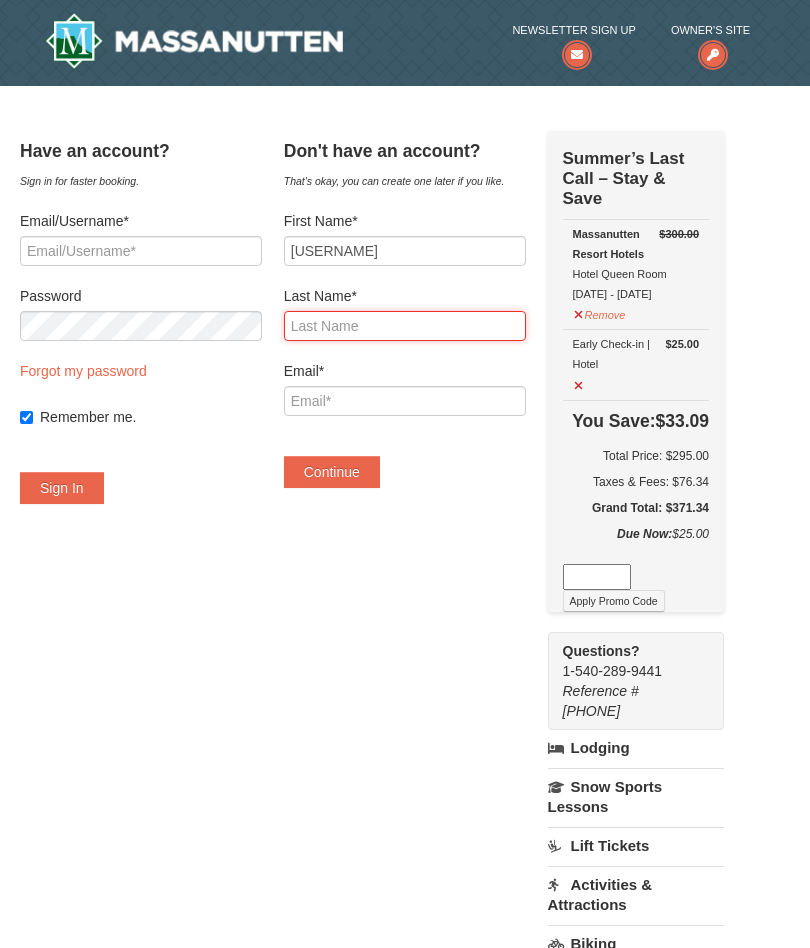click on "Last Name*" at bounding box center (405, 326) 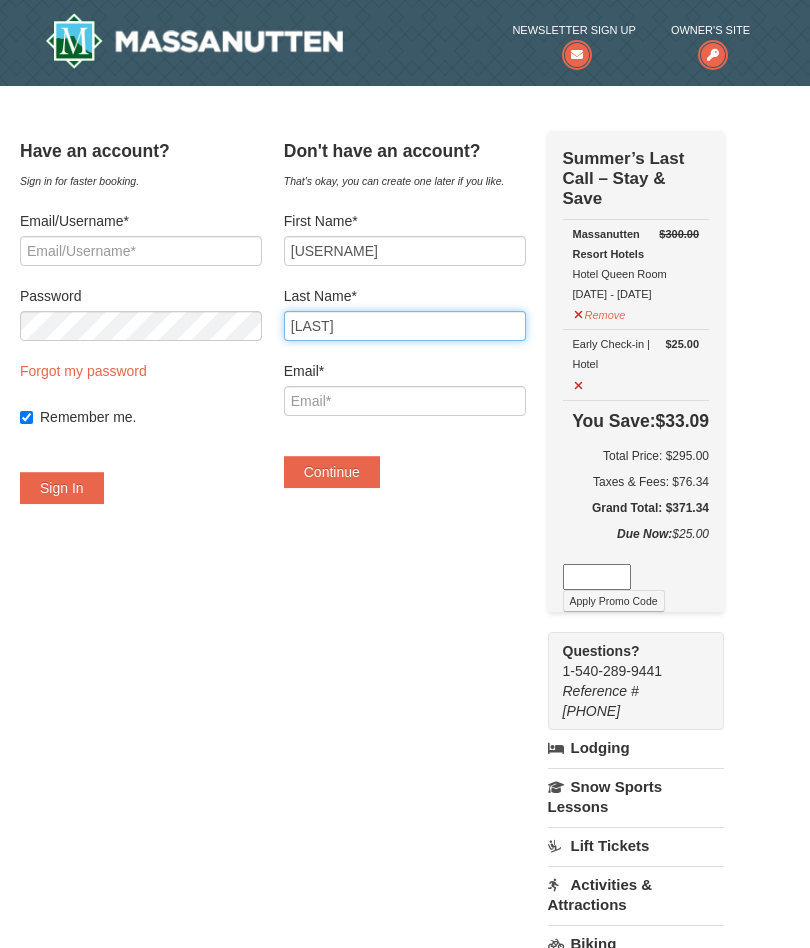 type on "[LAST]" 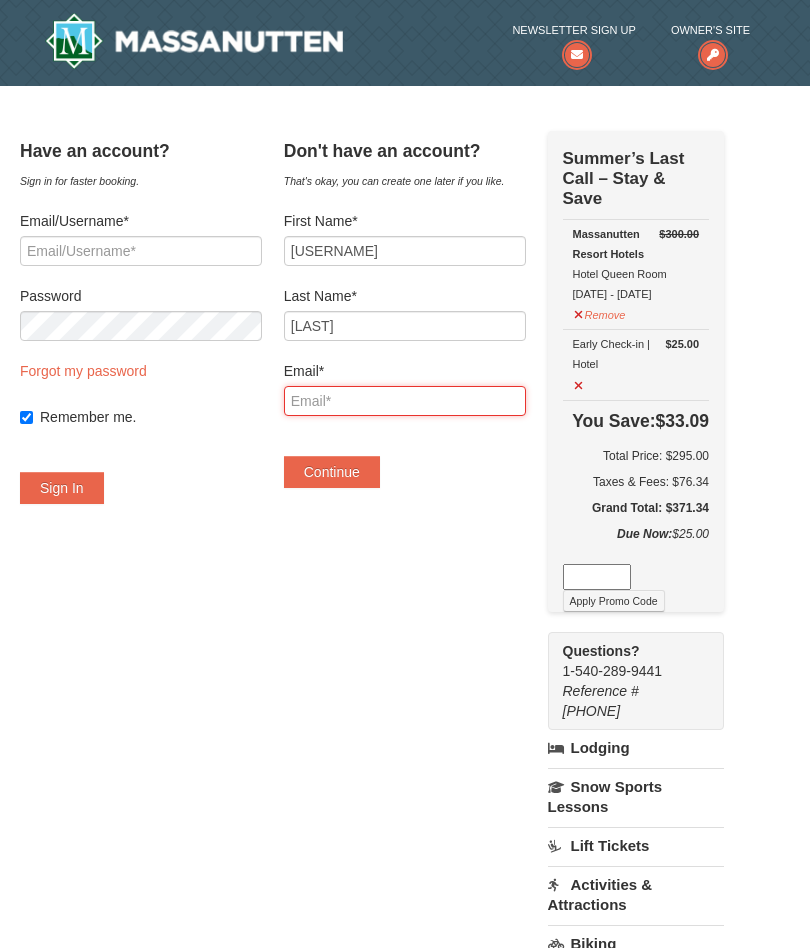 click on "Email*" at bounding box center (405, 401) 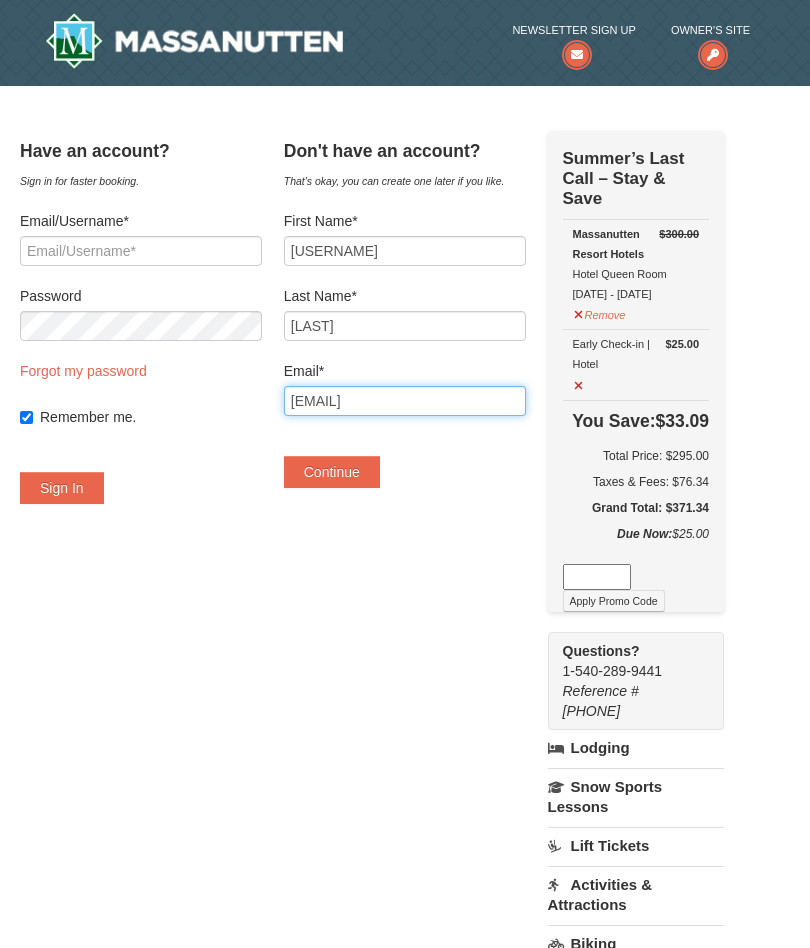 type on "[EMAIL]" 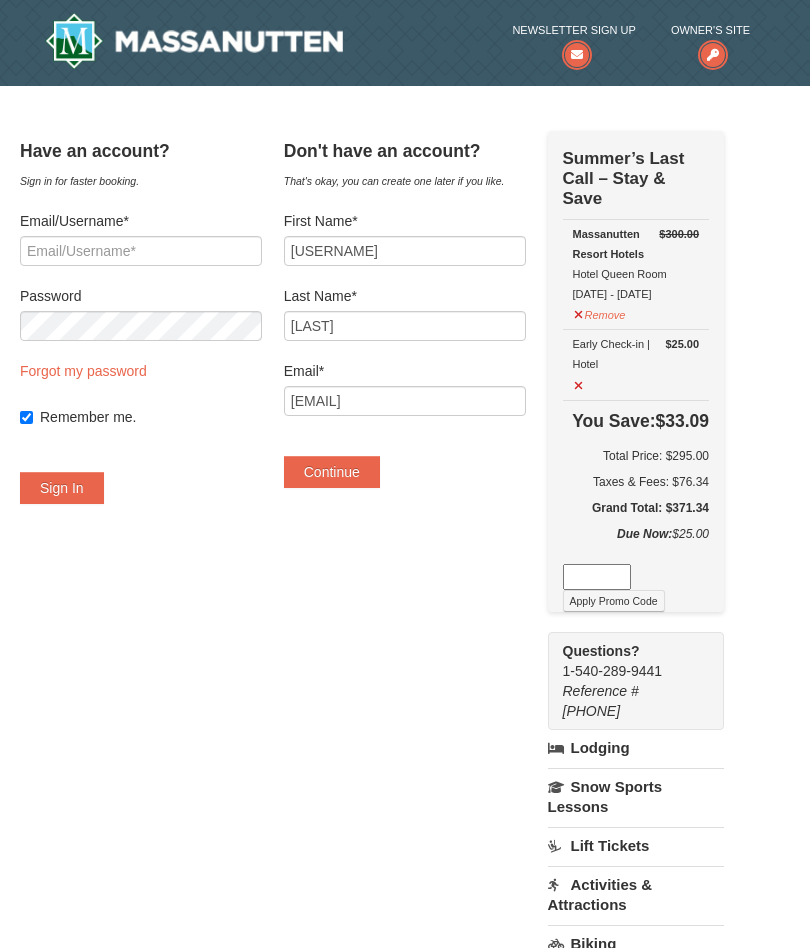 click on "Continue" at bounding box center (332, 472) 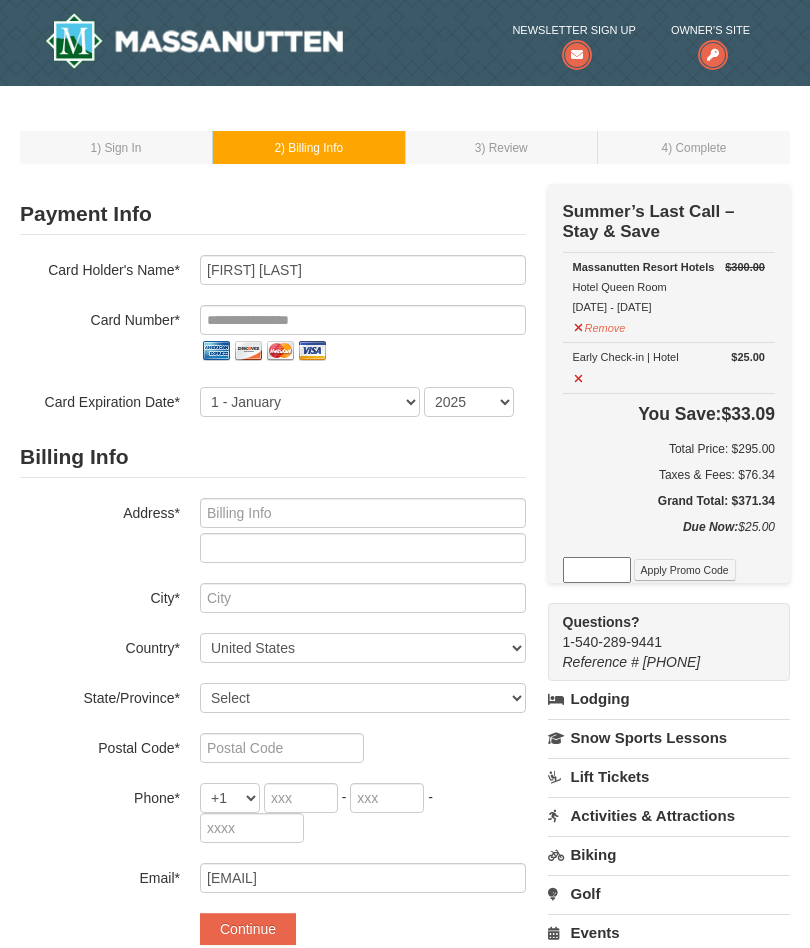 scroll, scrollTop: 0, scrollLeft: 0, axis: both 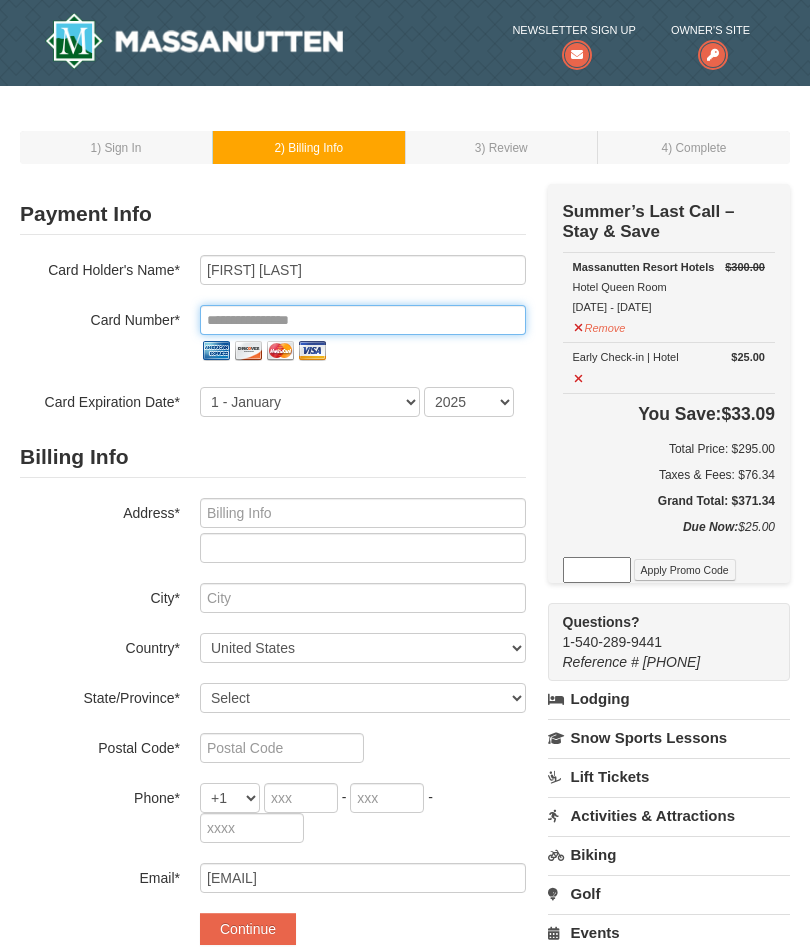 click at bounding box center [363, 320] 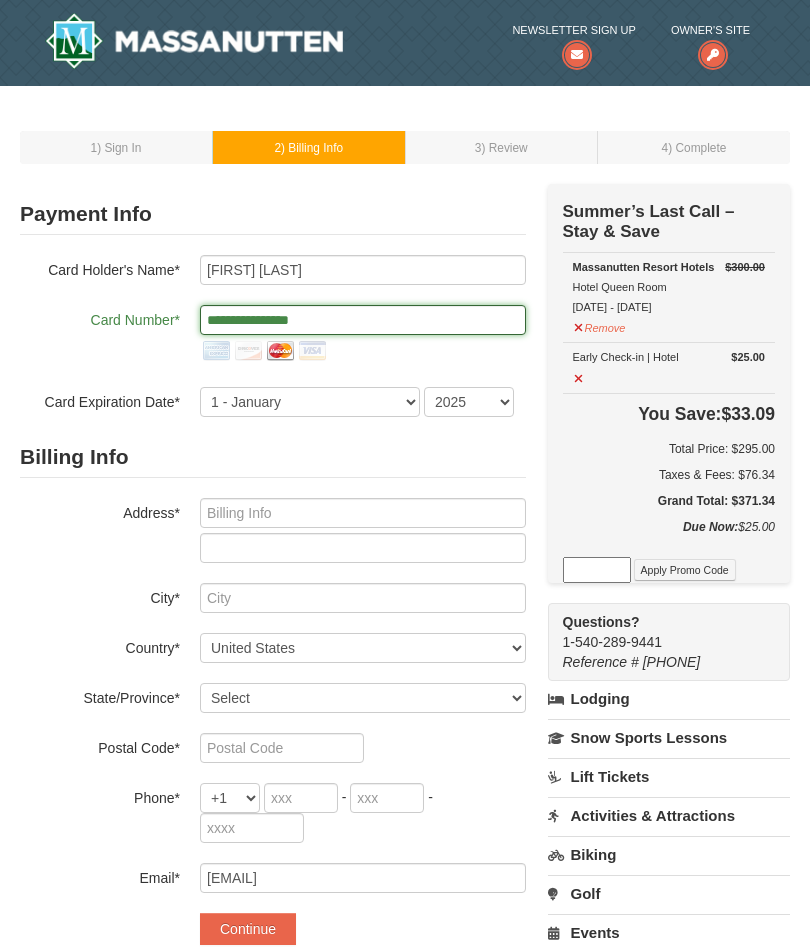 type on "**********" 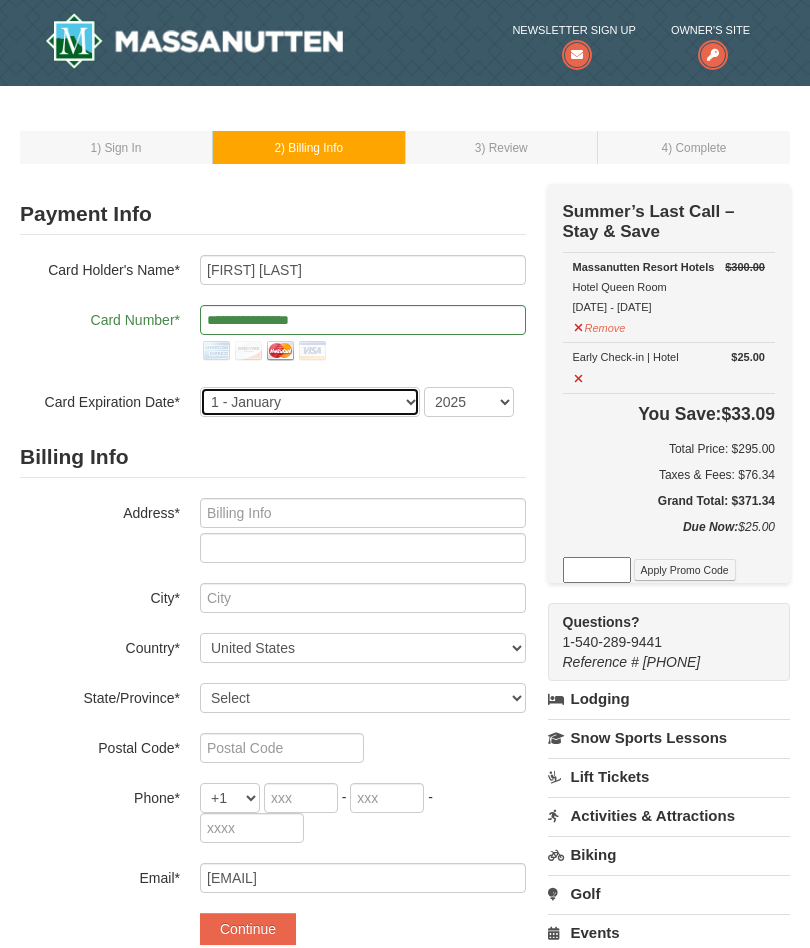 click on "1 - January 2 - February 3 - March 4 - April 5 - May 6 - June 7 - July 8 - August 9 - September 10 - October 11 - November 12 - December" at bounding box center (310, 402) 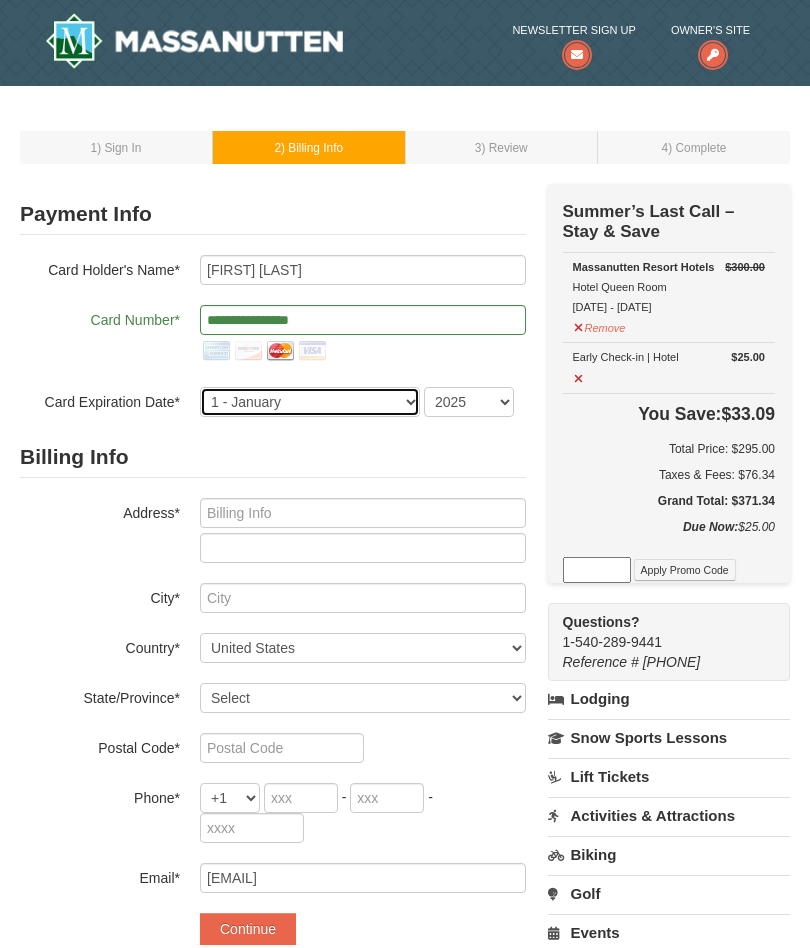 select on "5" 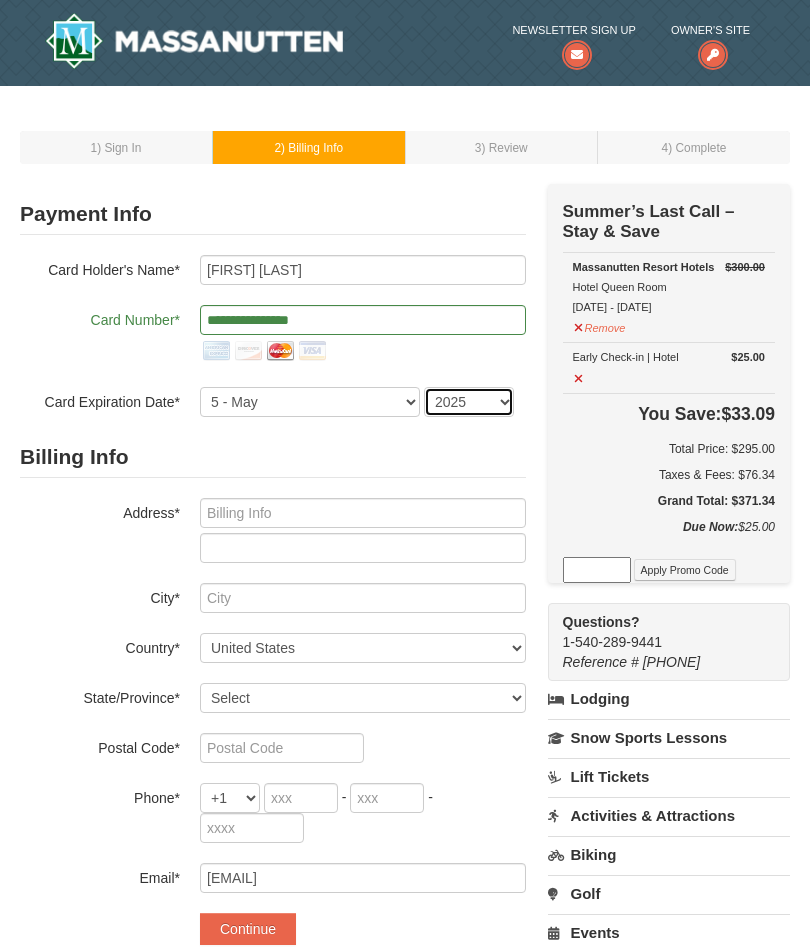 click on "2025 2026 2027 2028 2029 2030 2031 2032 2033 2034" at bounding box center (469, 402) 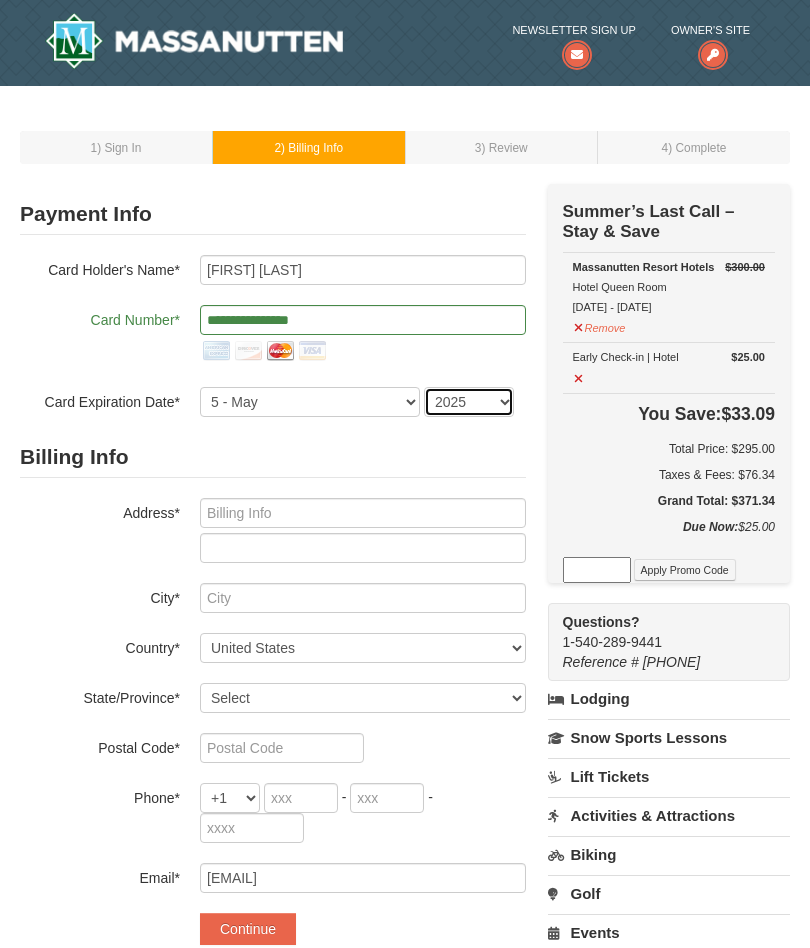 select on "2027" 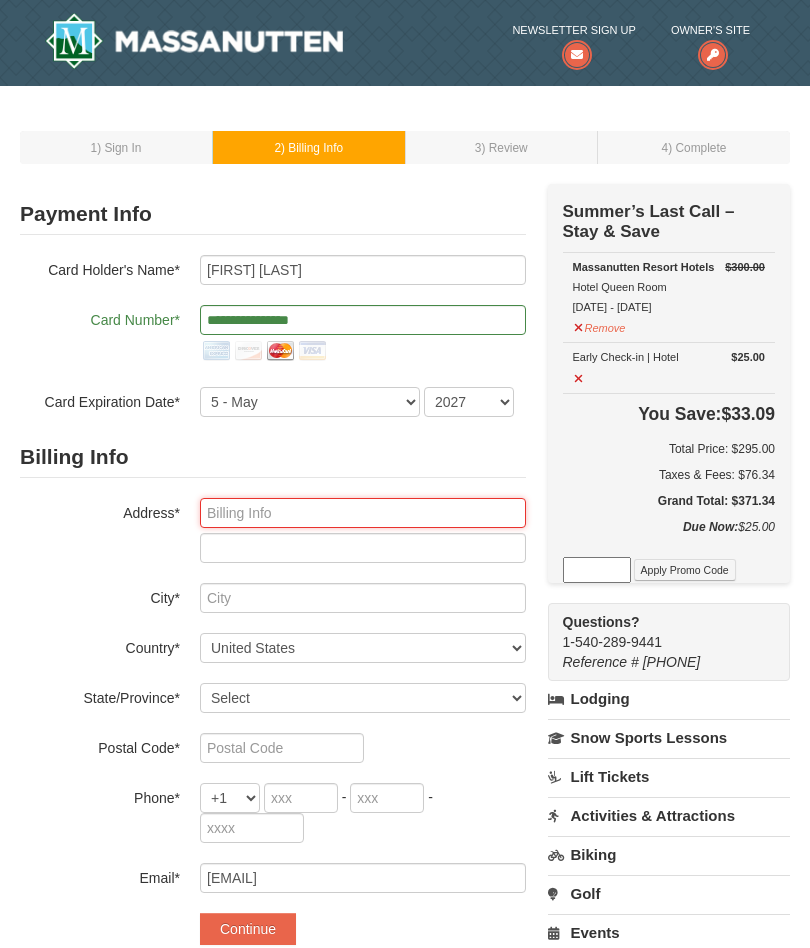 click at bounding box center [363, 513] 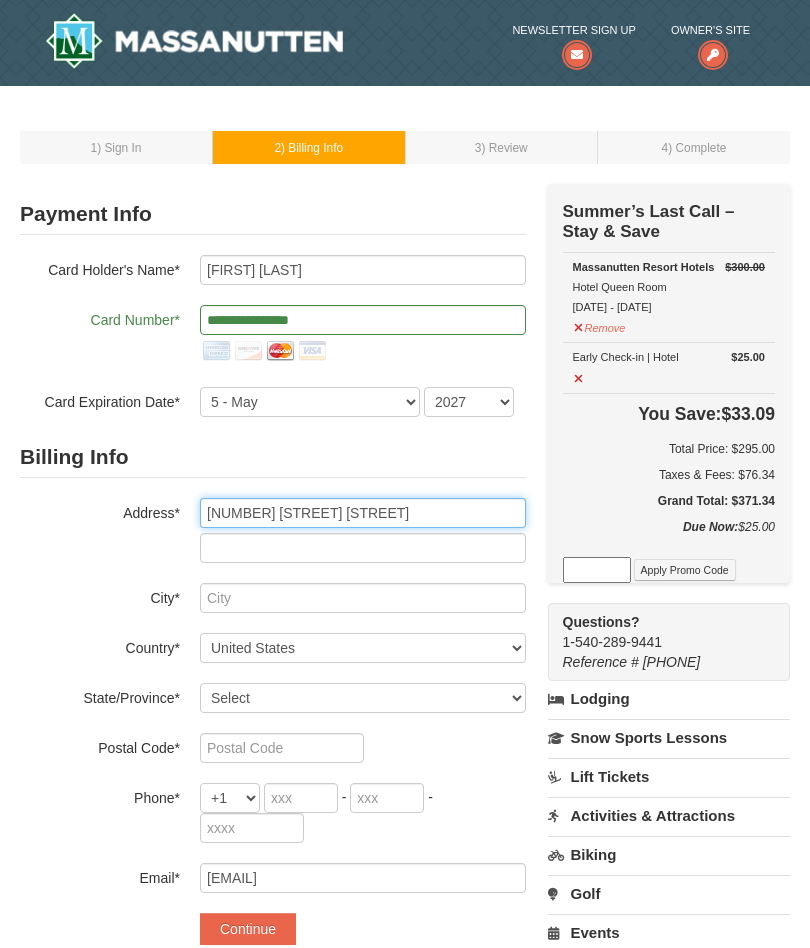 type on "[NUMBER] [STREET]" 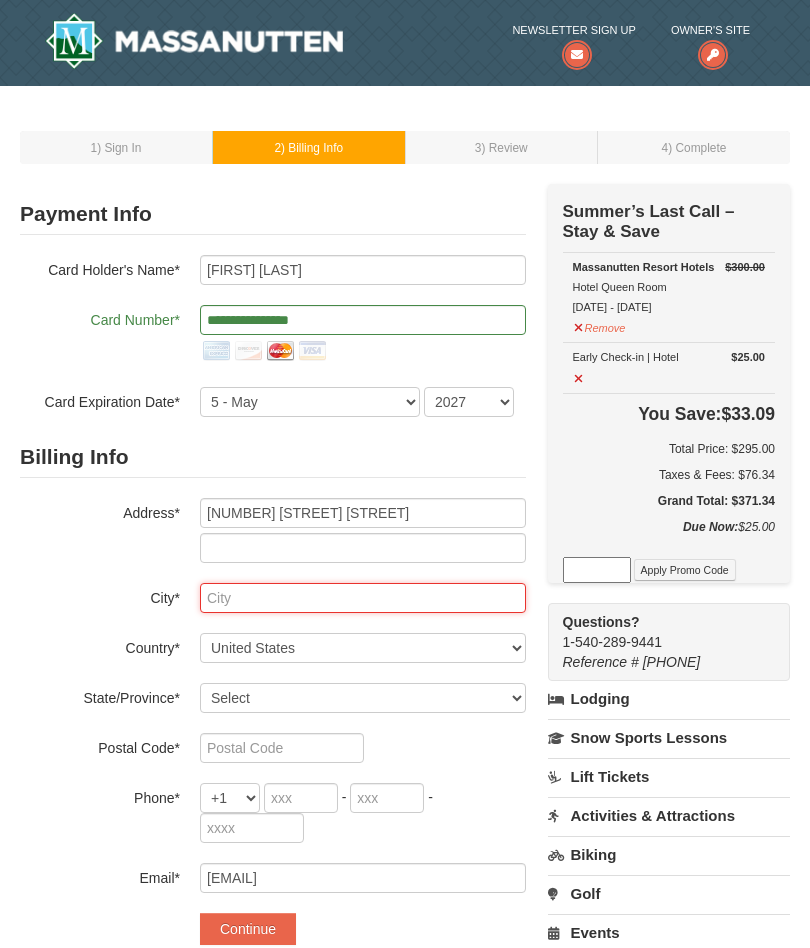 click at bounding box center [363, 598] 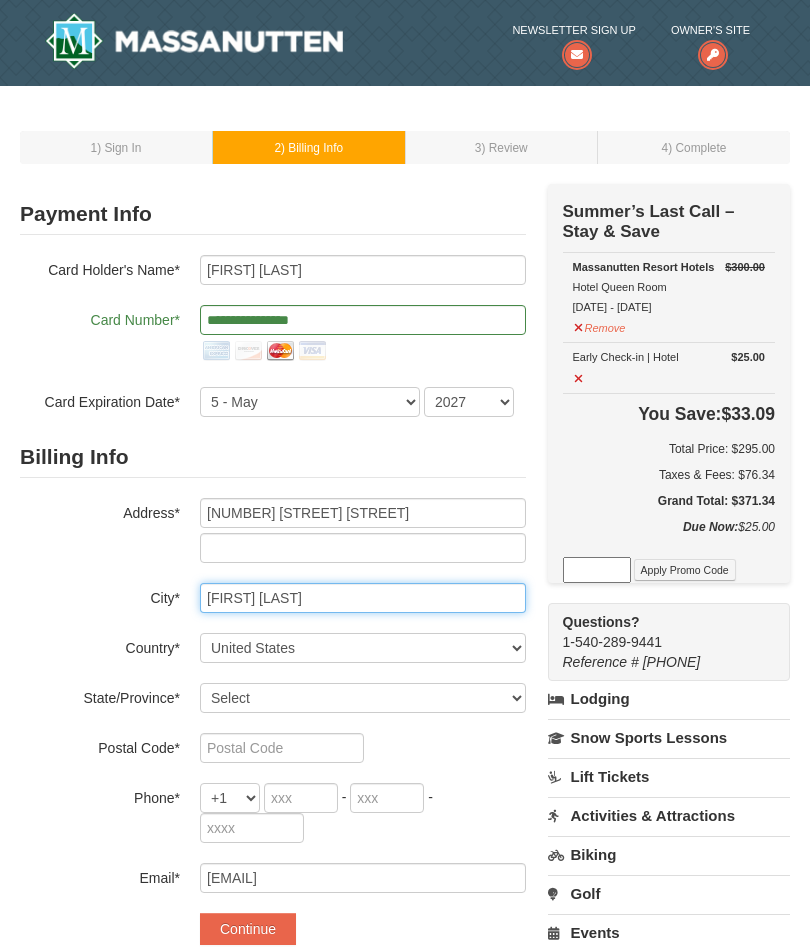 type on "Kennett Square" 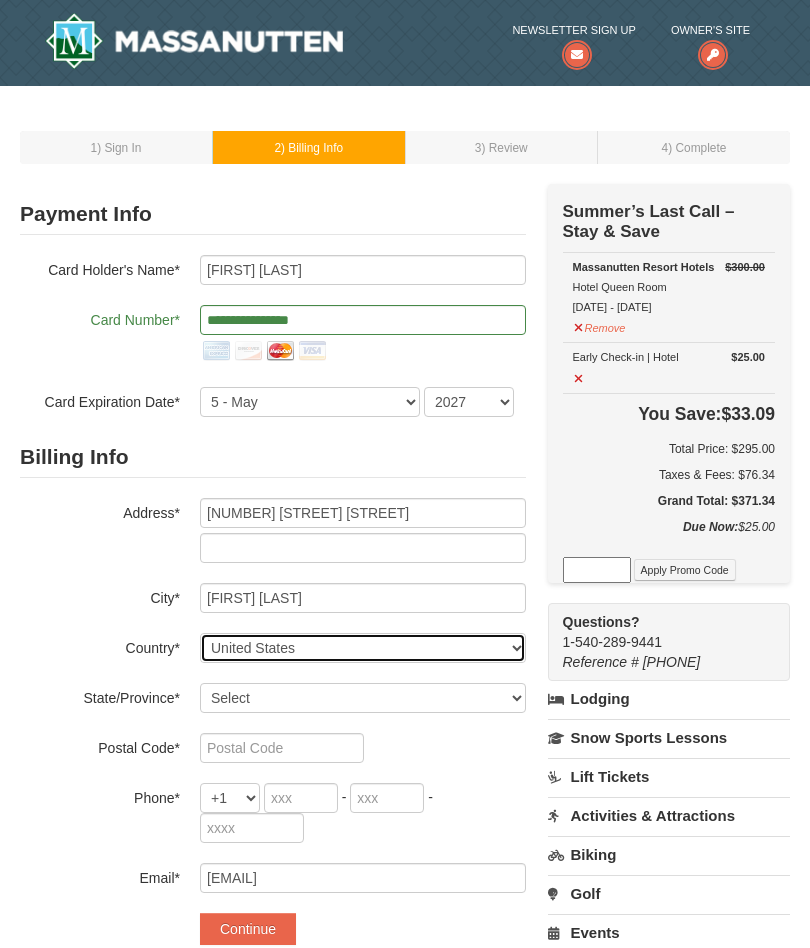 click on "----- Select ------ Afghanistan Åland Islands Albania Algeria American Samoa Andorra Angola Anguilla Antarctica Antigua and Barbuda Argentina Armenia Aruba Australia Austria Azerbaijan Bahamas Bahrain Bangladesh Barbados Belarus Belgium Belize Benin Bermuda Bhutan Bolivia Bosnia and Herzegovina Botswana Bouvet Island Brazil British Indian Ocean Territory Brunei Darussalam Bulgaria Burkina Faso Burundi Cambodia Cameroon Canada Cape Verde Cayman Islands Central African Republic Chad Chile China Christmas Island Cocos (Keeling) Islands Colombia Comoros Congo Congo, The Democratic Republic of the Cook Islands Costa Rica Croatia Cuba Cyprus Czech Republic Denmark Djibouti Dominica Dominican Republic East Timor Ecuador Egypt El Salvador Equatorial Guinea Eritrea Estonia Ethiopia Falkland Islands (Malvinas) Faroe Islands Fiji Finland France French Guiana French Polynesia French Southern Territories Gabon Gambia Georgia Germany Ghana Gibraltar Greece Greenland Grenada Guadeloupe Guam" at bounding box center [363, 648] 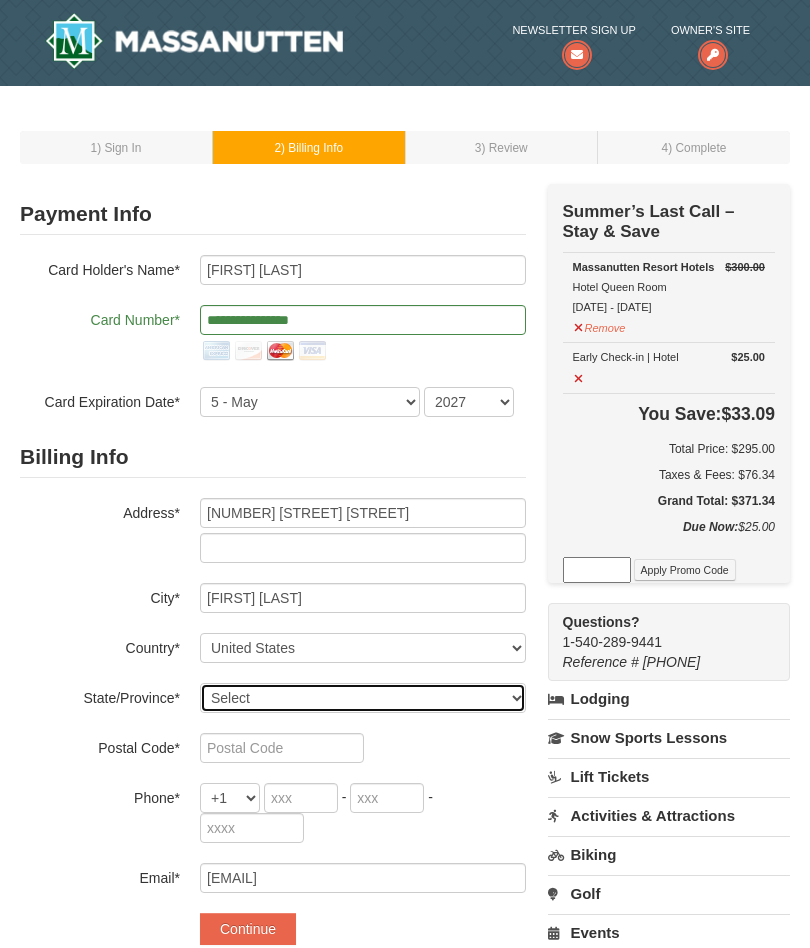 click on "Select Alabama Alaska American Samoa Arizona Arkansas California Colorado Connecticut Delaware District Of Columbia Federated States Of Micronesia Florida Georgia Guam Hawaii Idaho Illinois Indiana Iowa Kansas Kentucky Louisiana Maine Marshall Islands Maryland Massachusetts Michigan Minnesota Mississippi Missouri Montana Nebraska Nevada New Hampshire New Jersey New Mexico New York North Carolina North Dakota Northern Mariana Islands Ohio Oklahoma Oregon Palau Pennsylvania Puerto Rico Rhode Island South Carolina South Dakota Tennessee Texas Utah Vermont Virgin Islands Virginia Washington West Virginia Wisconsin Wyoming" at bounding box center [363, 698] 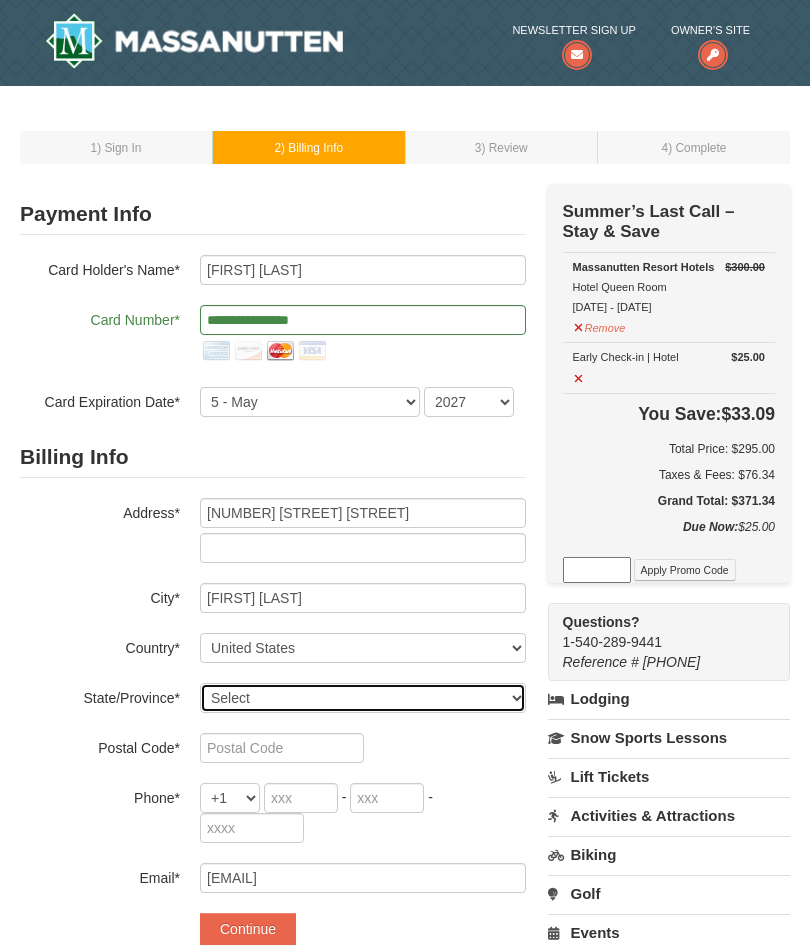 click on "Select Alabama Alaska American Samoa Arizona Arkansas California Colorado Connecticut Delaware District Of Columbia Federated States Of Micronesia Florida Georgia Guam Hawaii Idaho Illinois Indiana Iowa Kansas Kentucky Louisiana Maine Marshall Islands Maryland Massachusetts Michigan Minnesota Mississippi Missouri Montana Nebraska Nevada New Hampshire New Jersey New Mexico New York North Carolina North Dakota Northern Mariana Islands Ohio Oklahoma Oregon Palau Pennsylvania Puerto Rico Rhode Island South Carolina South Dakota Tennessee Texas Utah Vermont Virgin Islands Virginia Washington West Virginia Wisconsin Wyoming" at bounding box center [363, 698] 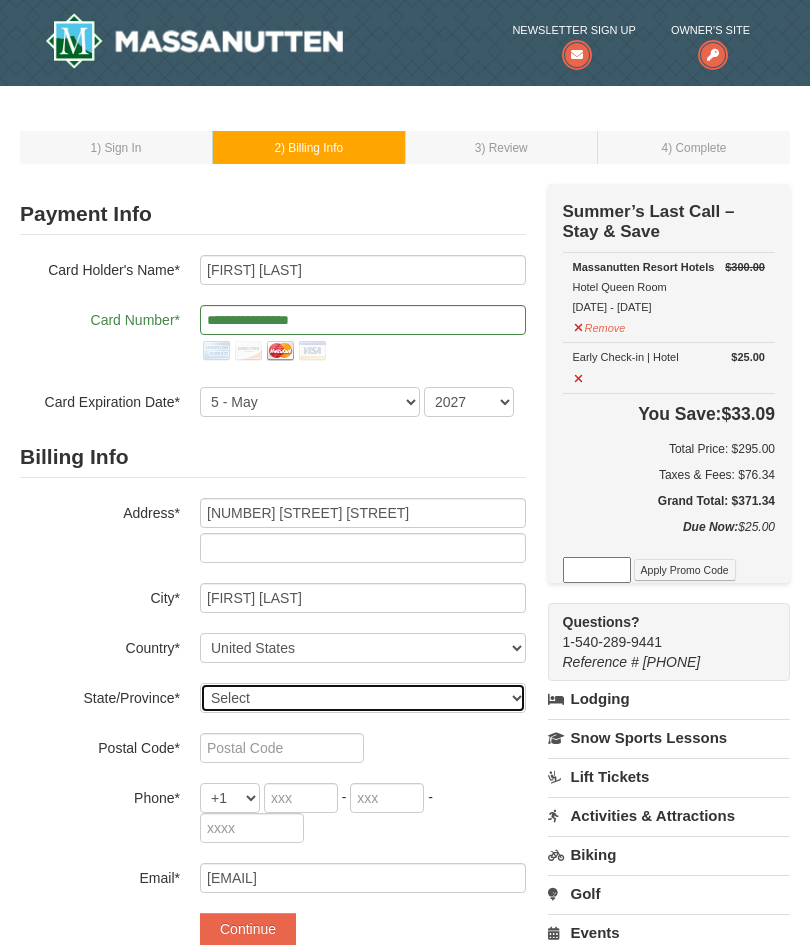 select on "PA" 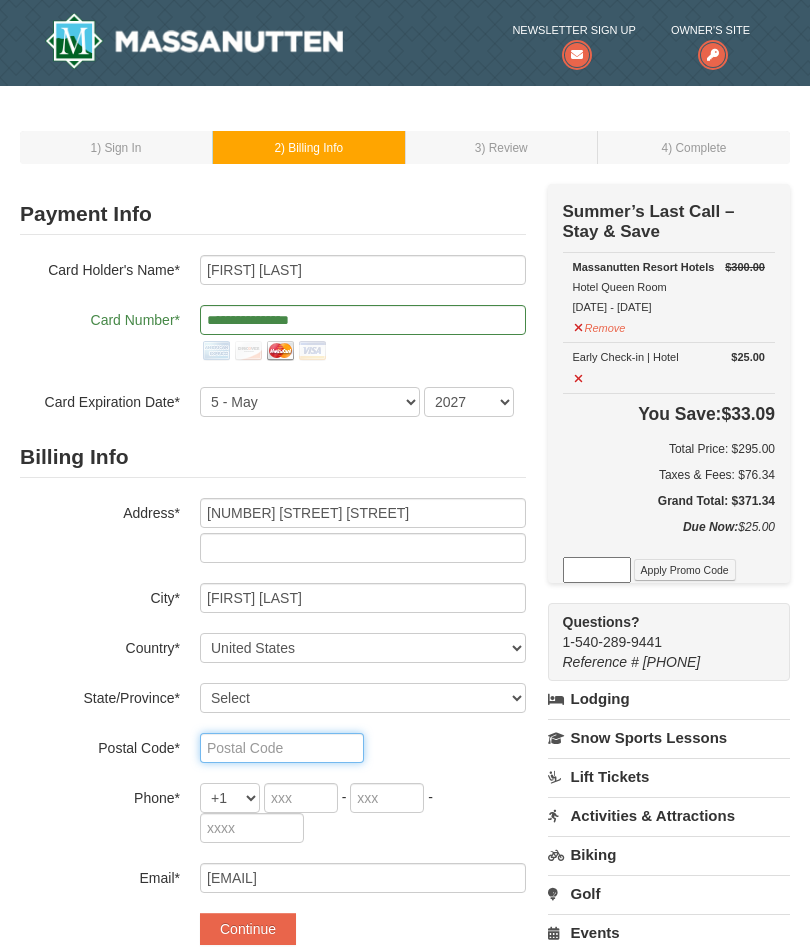 click at bounding box center (282, 748) 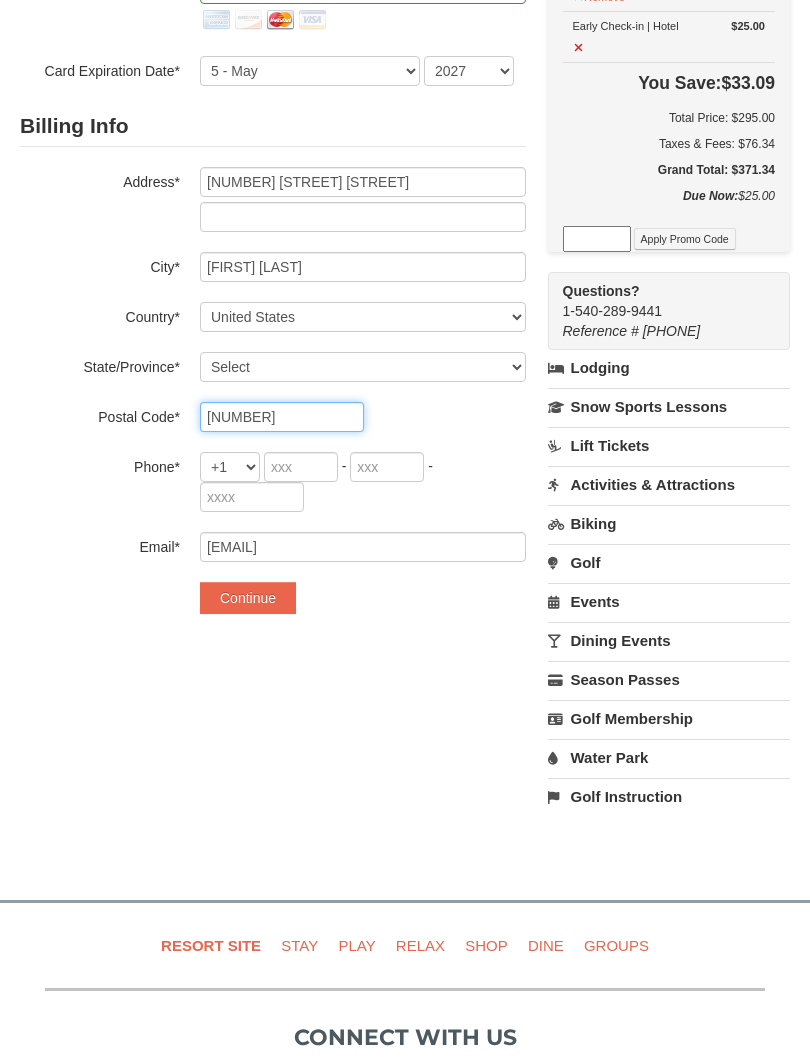 scroll, scrollTop: 332, scrollLeft: 0, axis: vertical 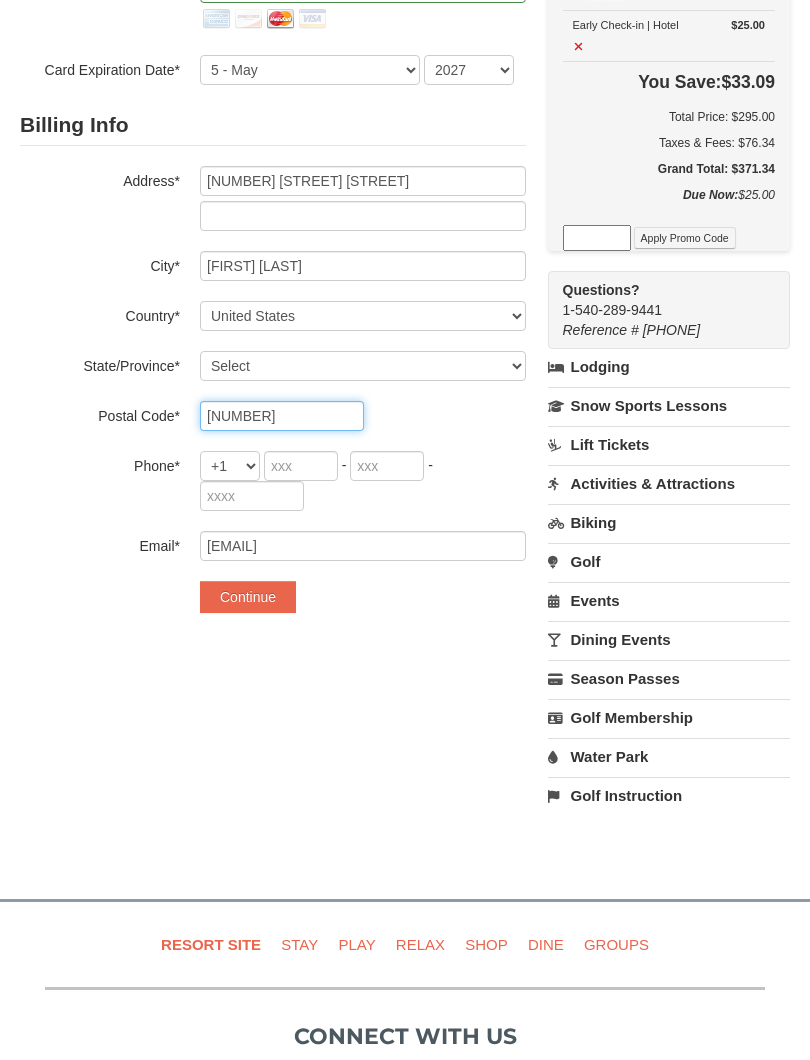 type on "19348" 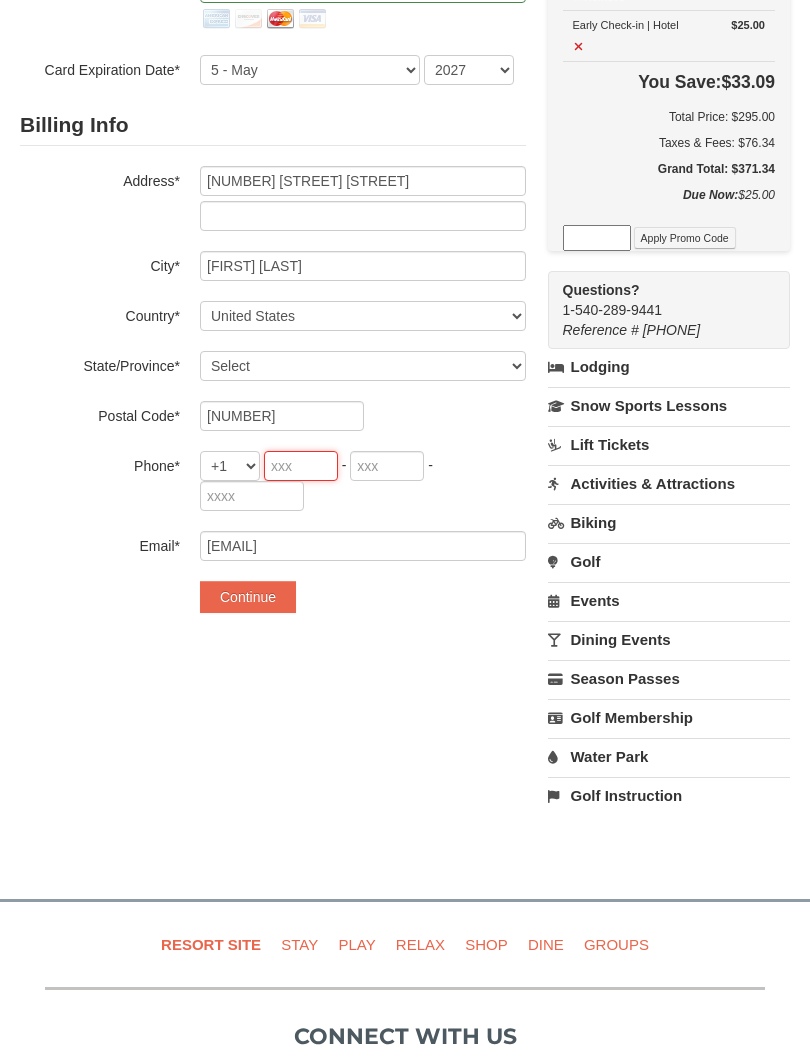 click at bounding box center (301, 466) 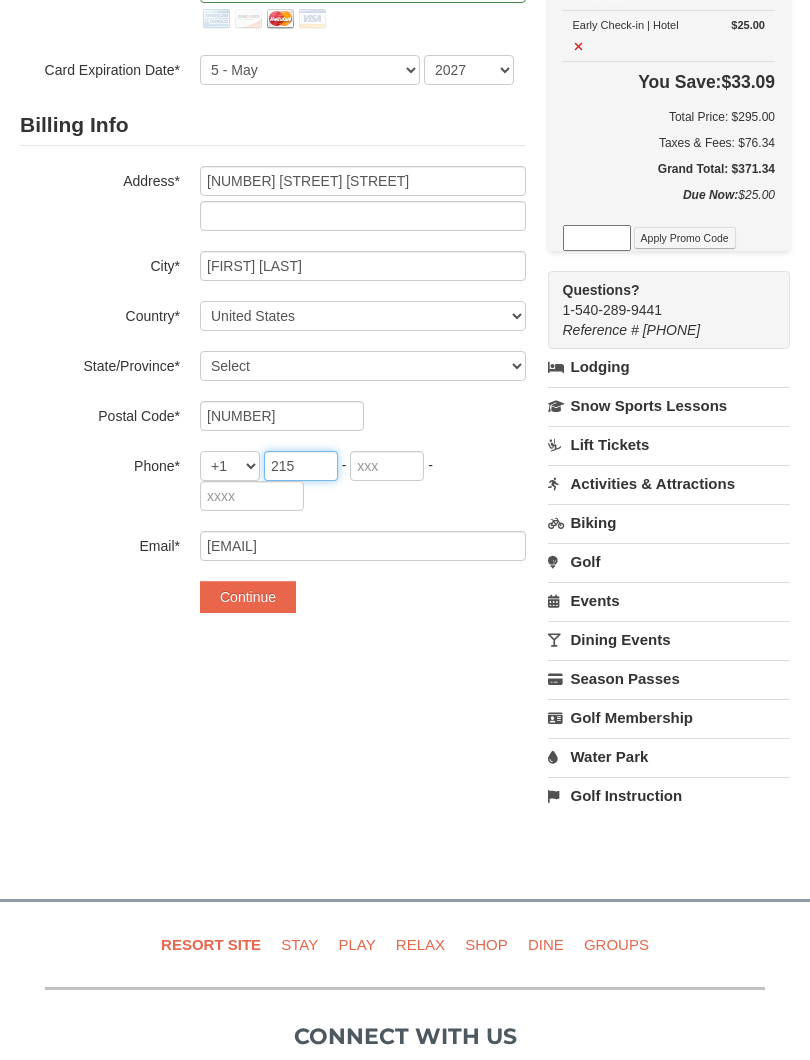 type on "215" 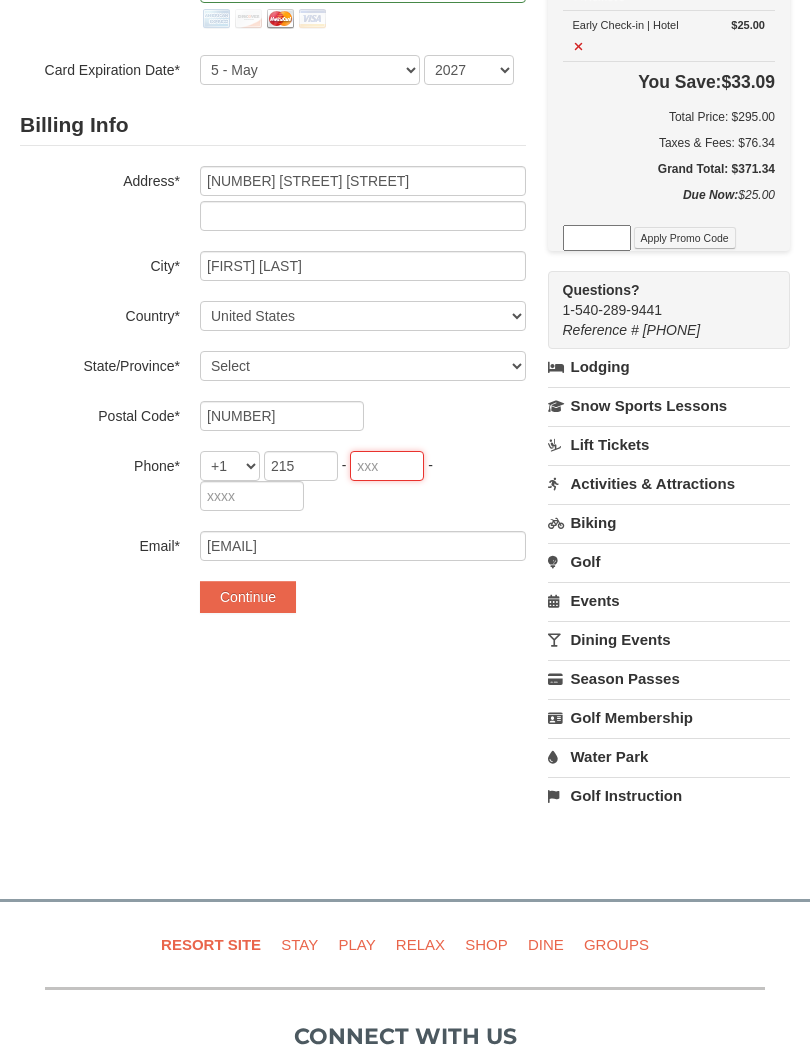 click at bounding box center (387, 466) 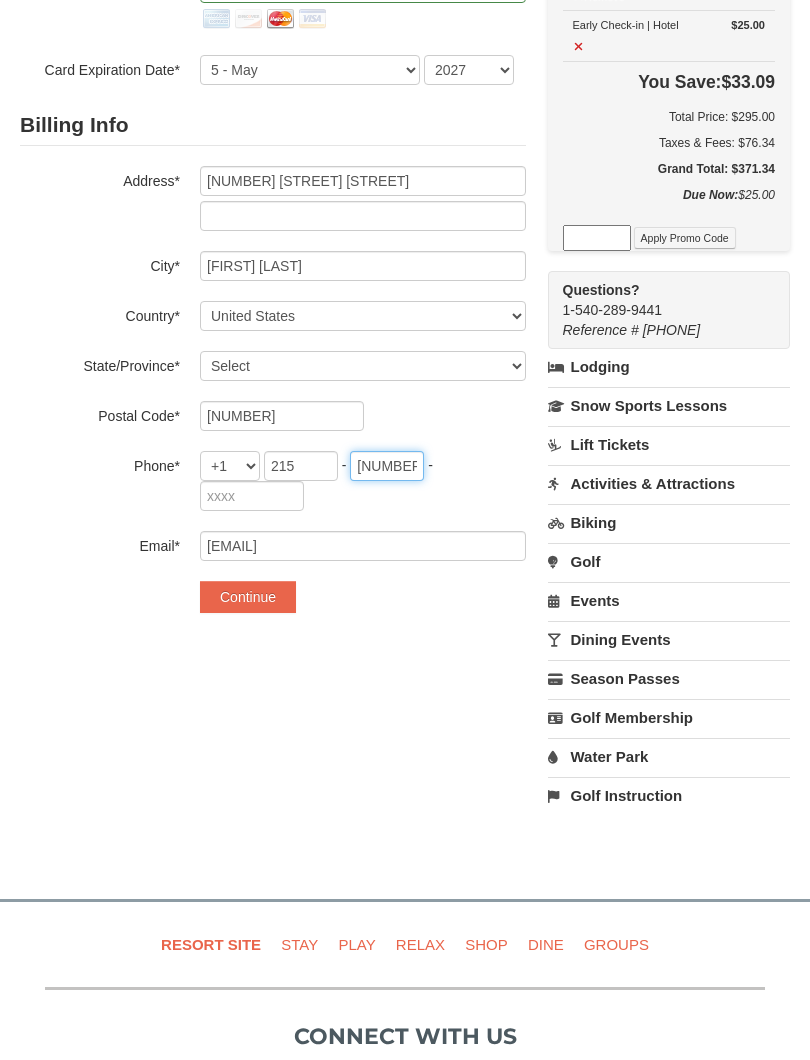 type on "439" 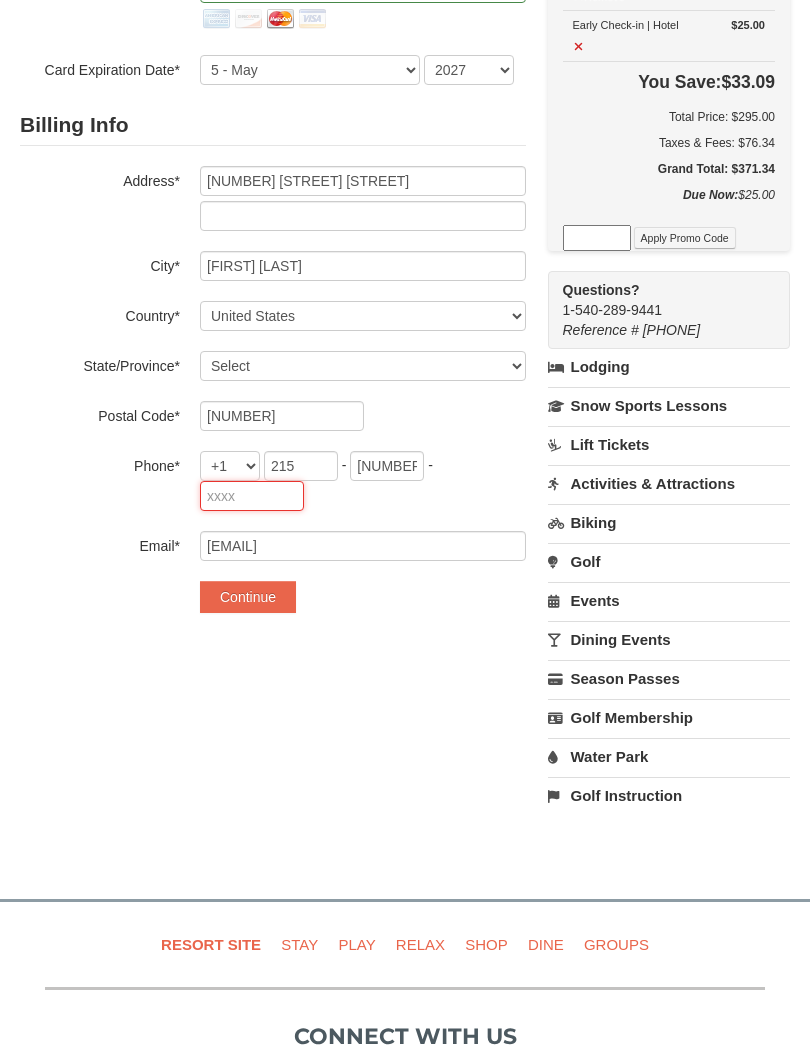 click at bounding box center (252, 496) 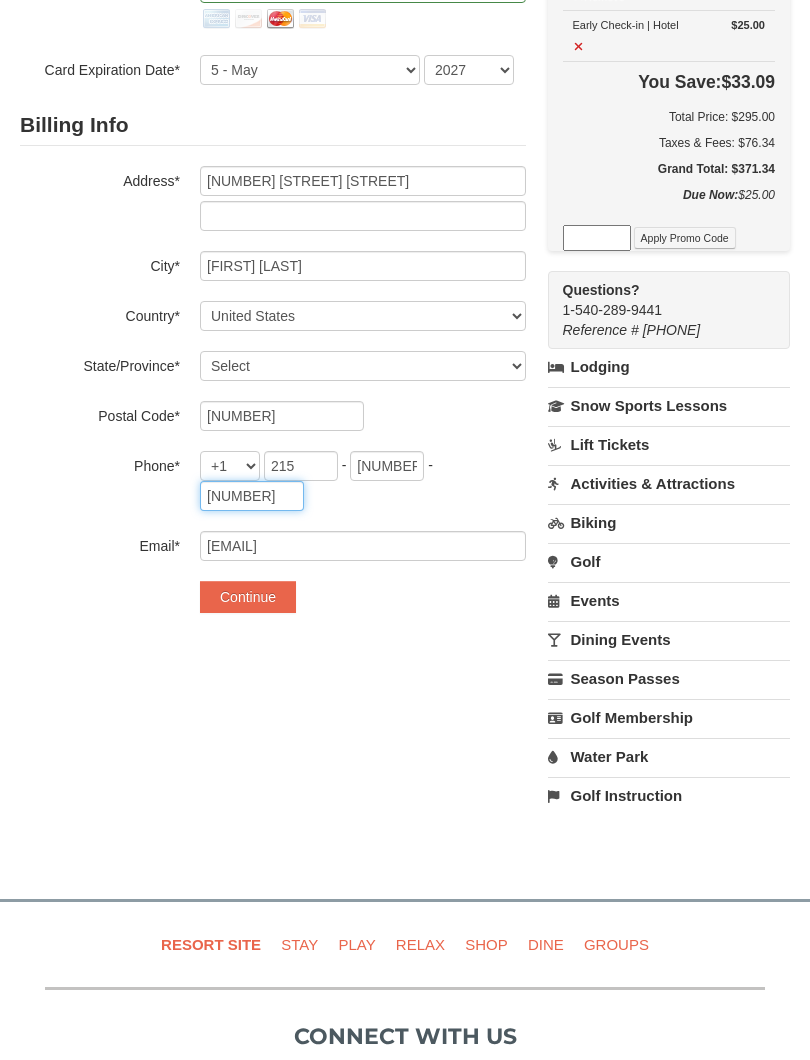 type on "1257" 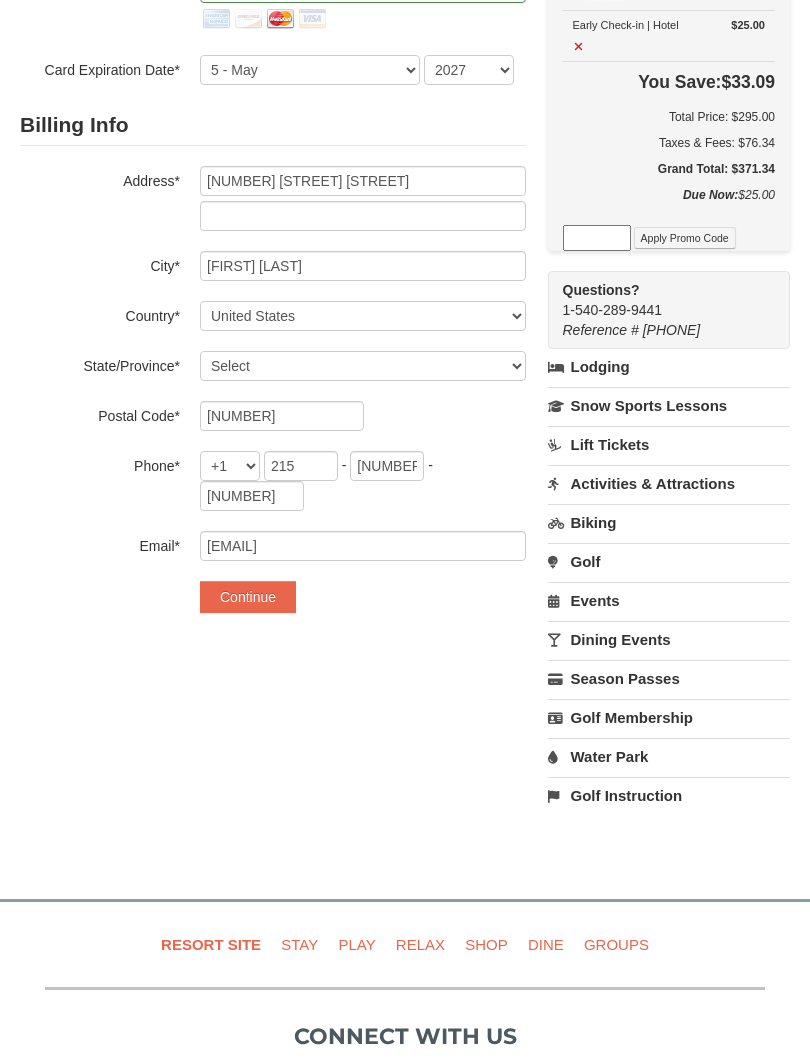 click on "Continue" at bounding box center [248, 597] 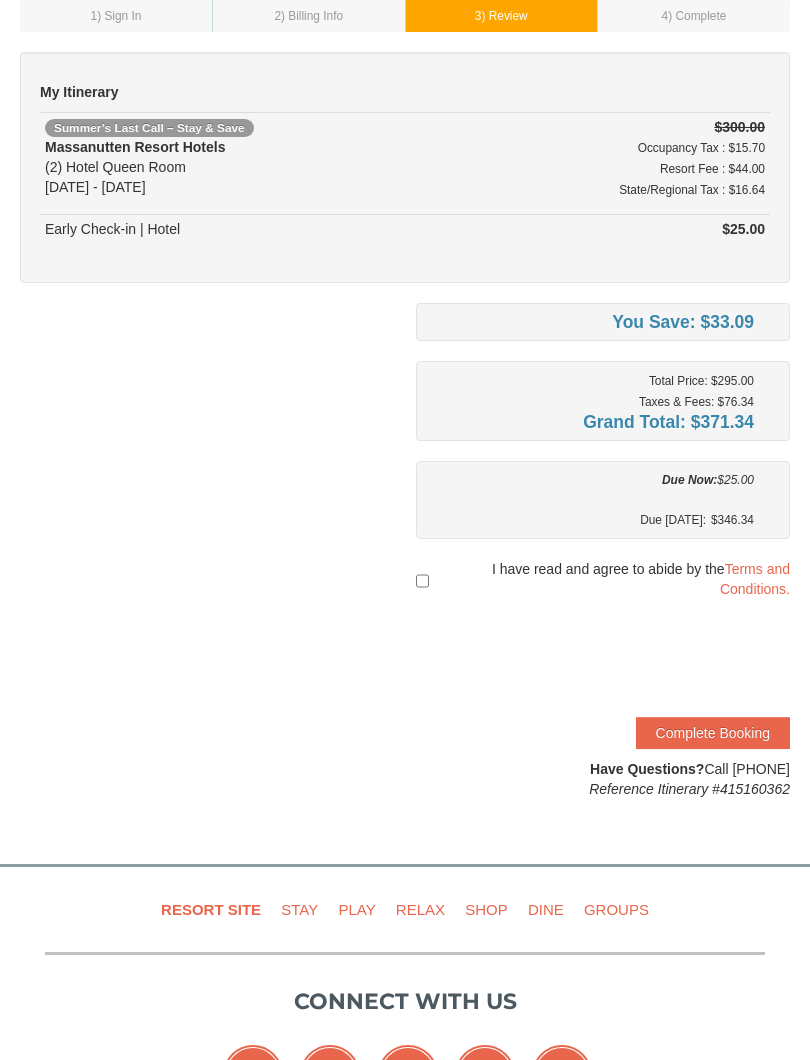 scroll, scrollTop: 155, scrollLeft: 0, axis: vertical 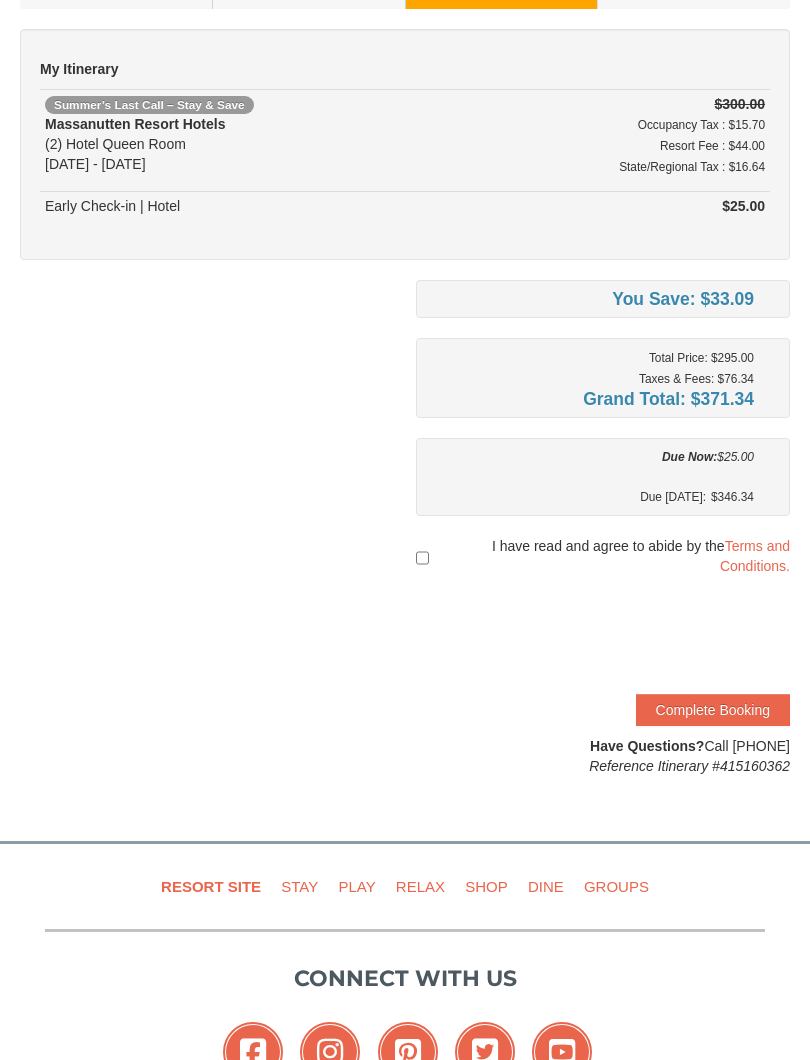 click on "Terms and Conditions." at bounding box center (755, 556) 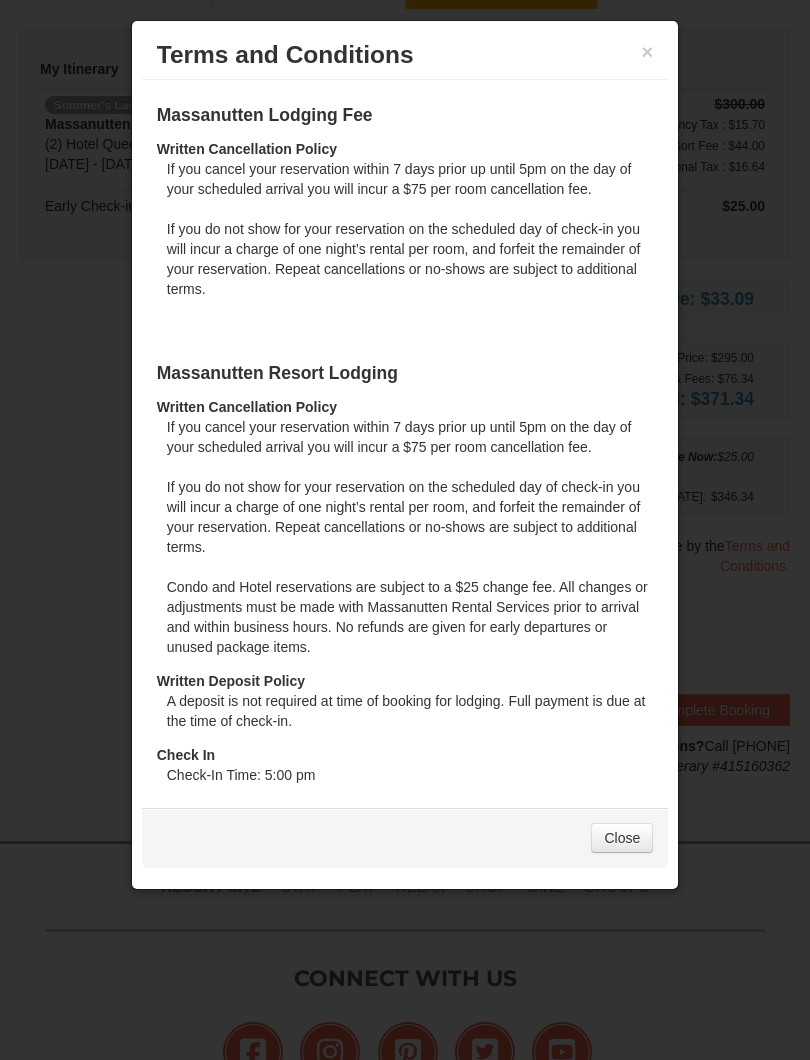 click on "×" at bounding box center [648, 52] 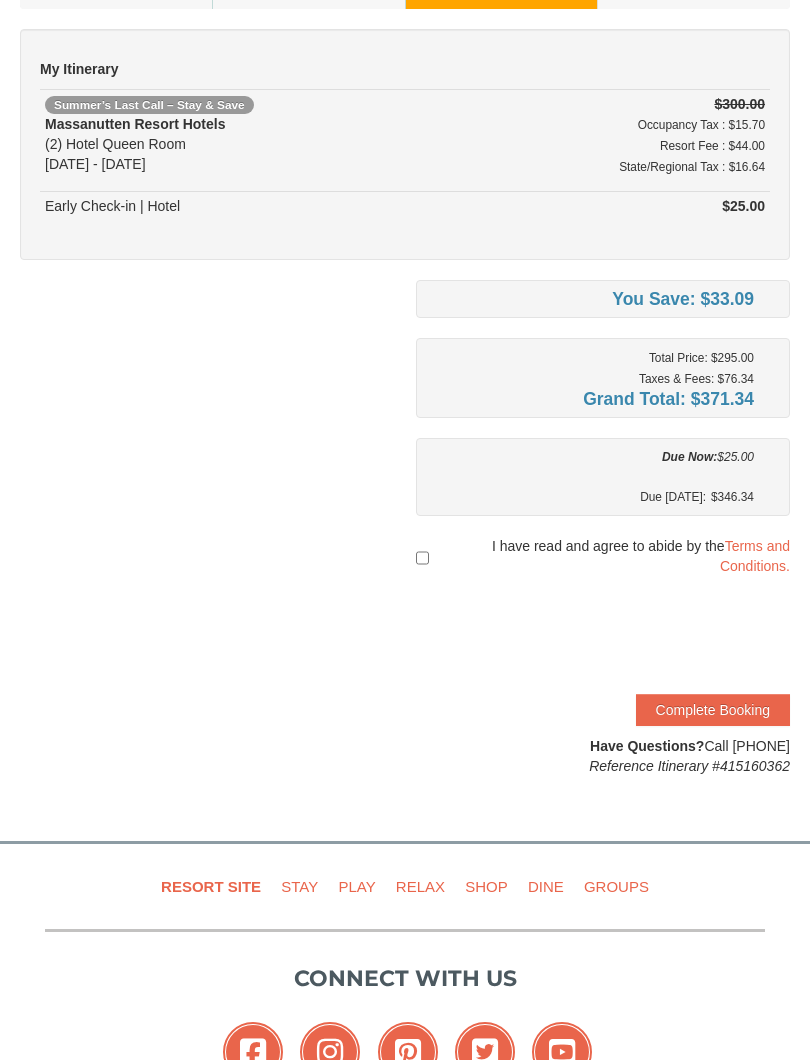 click at bounding box center [422, 558] 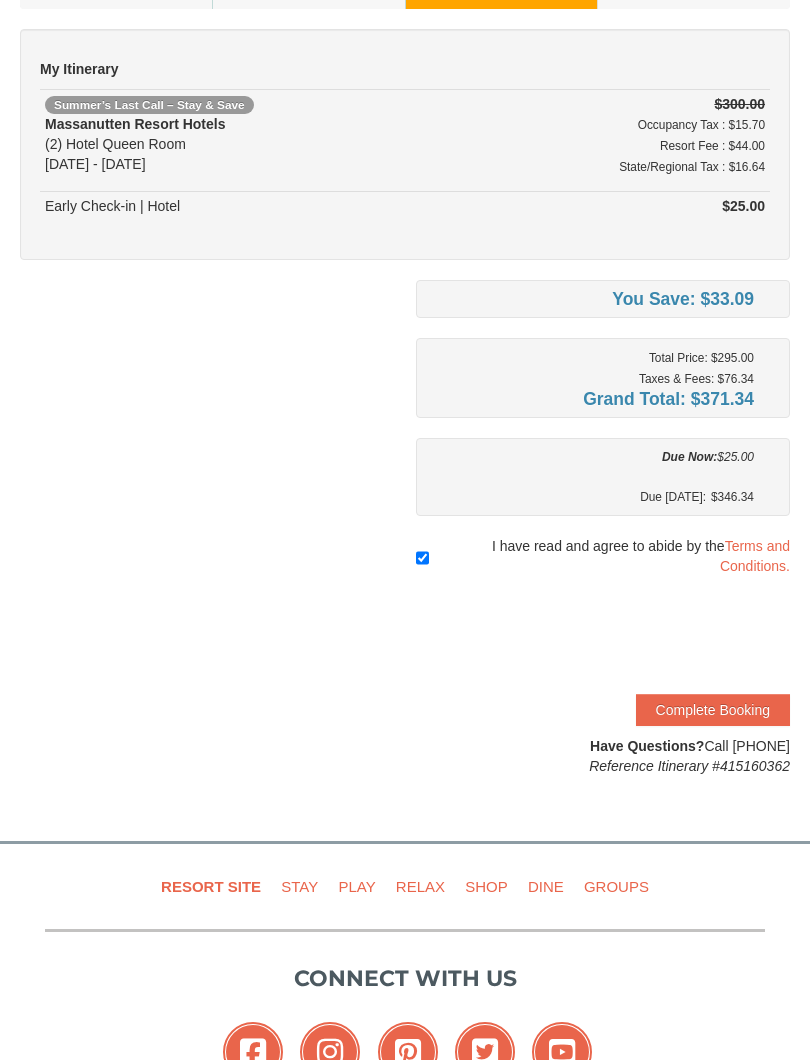 click on "Complete Booking" at bounding box center (713, 710) 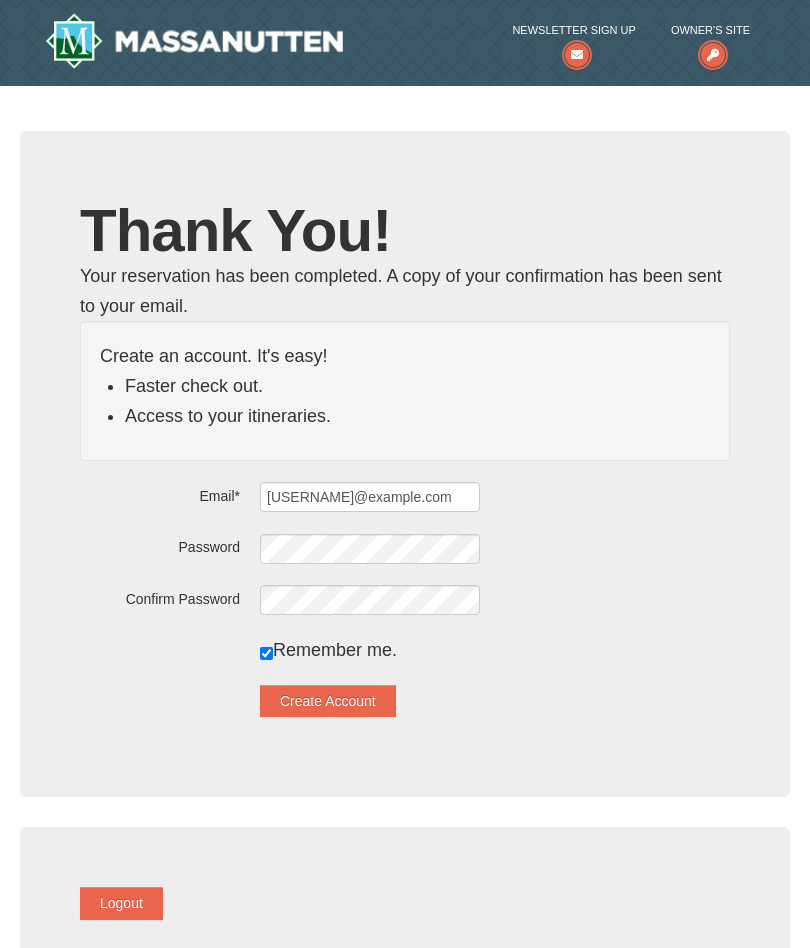 scroll, scrollTop: 0, scrollLeft: 0, axis: both 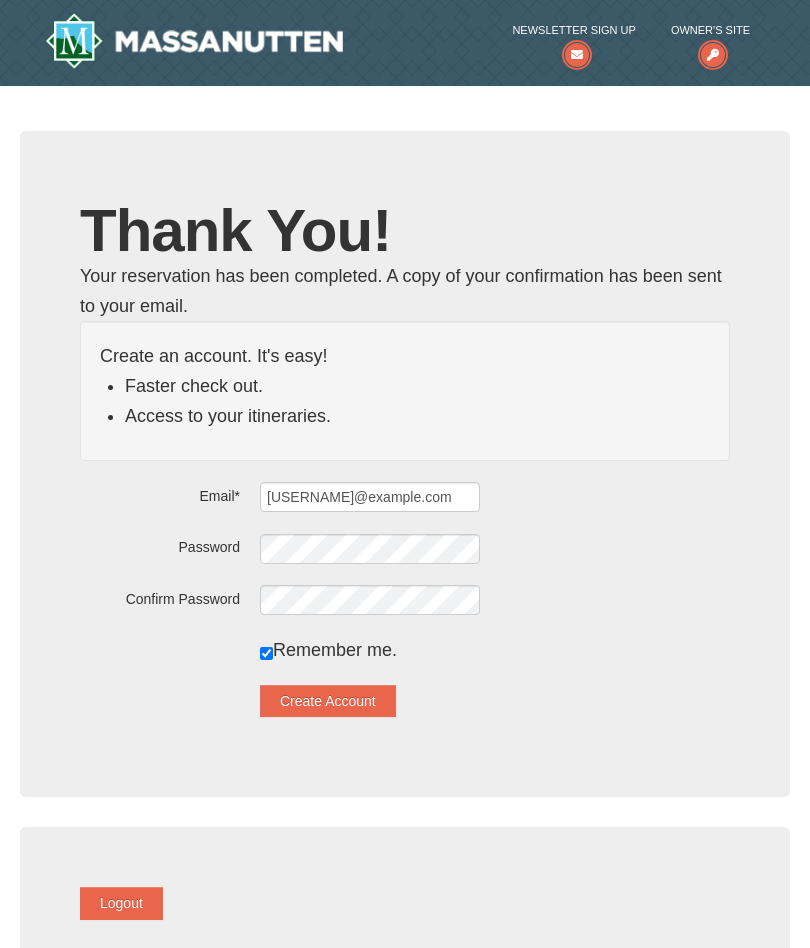 click at bounding box center (266, 653) 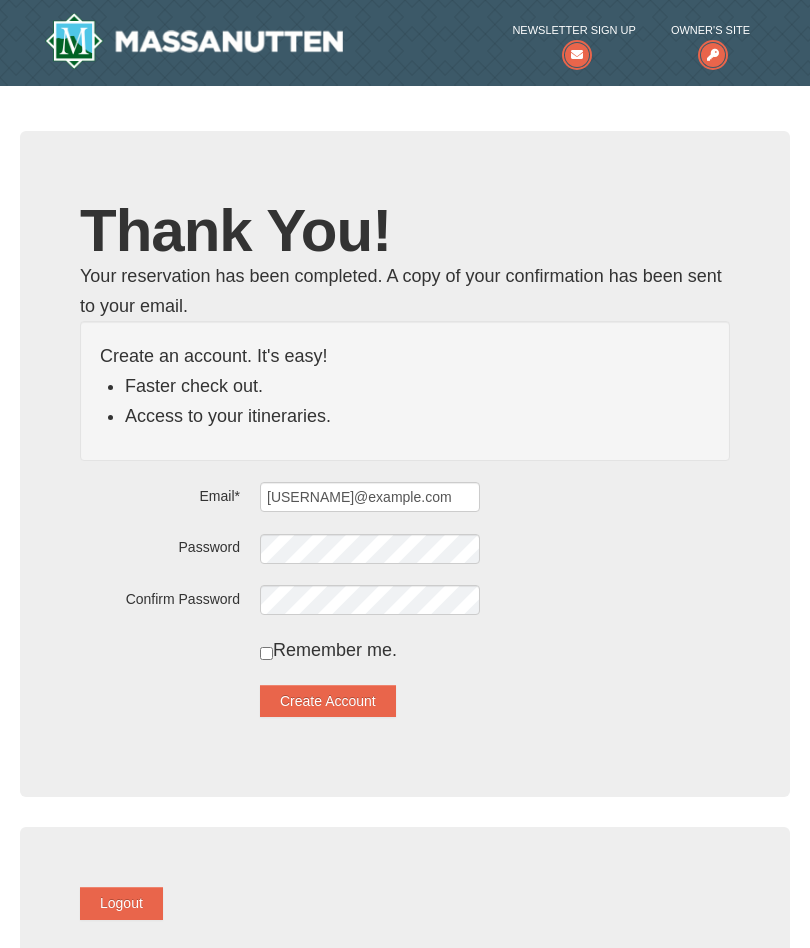 click on "Create Account" at bounding box center [328, 701] 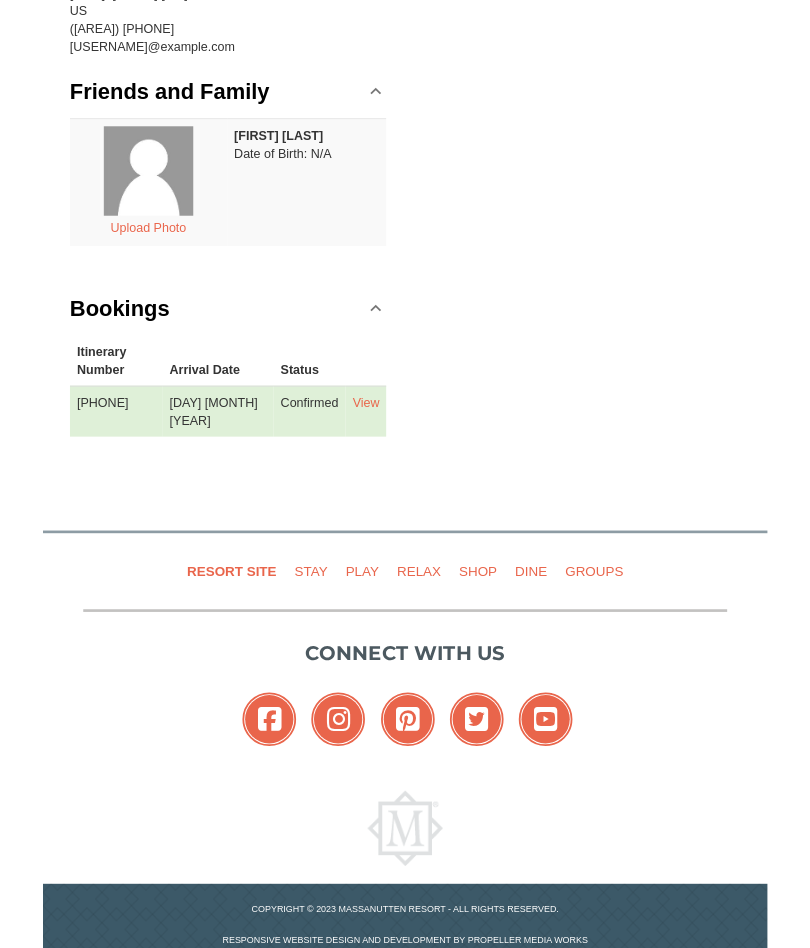 scroll, scrollTop: 376, scrollLeft: 0, axis: vertical 